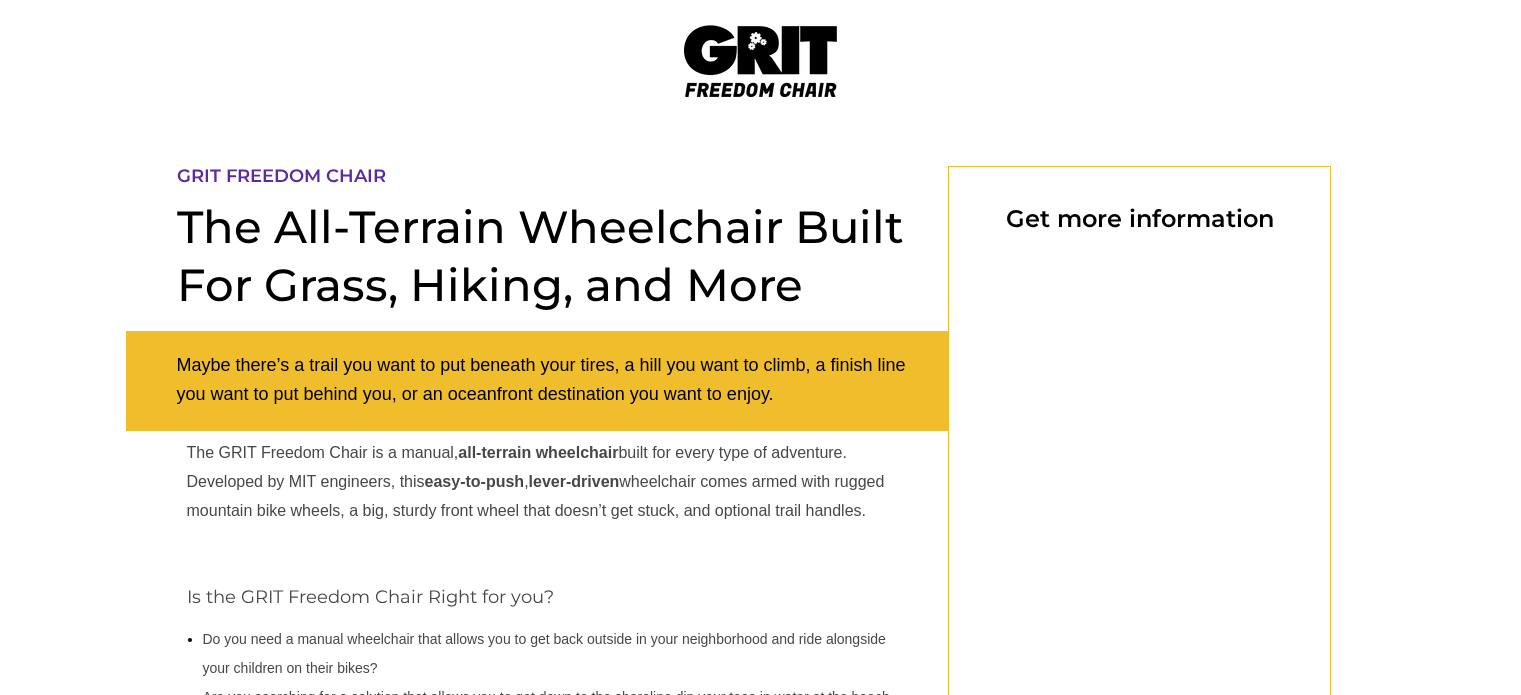 scroll, scrollTop: 0, scrollLeft: 0, axis: both 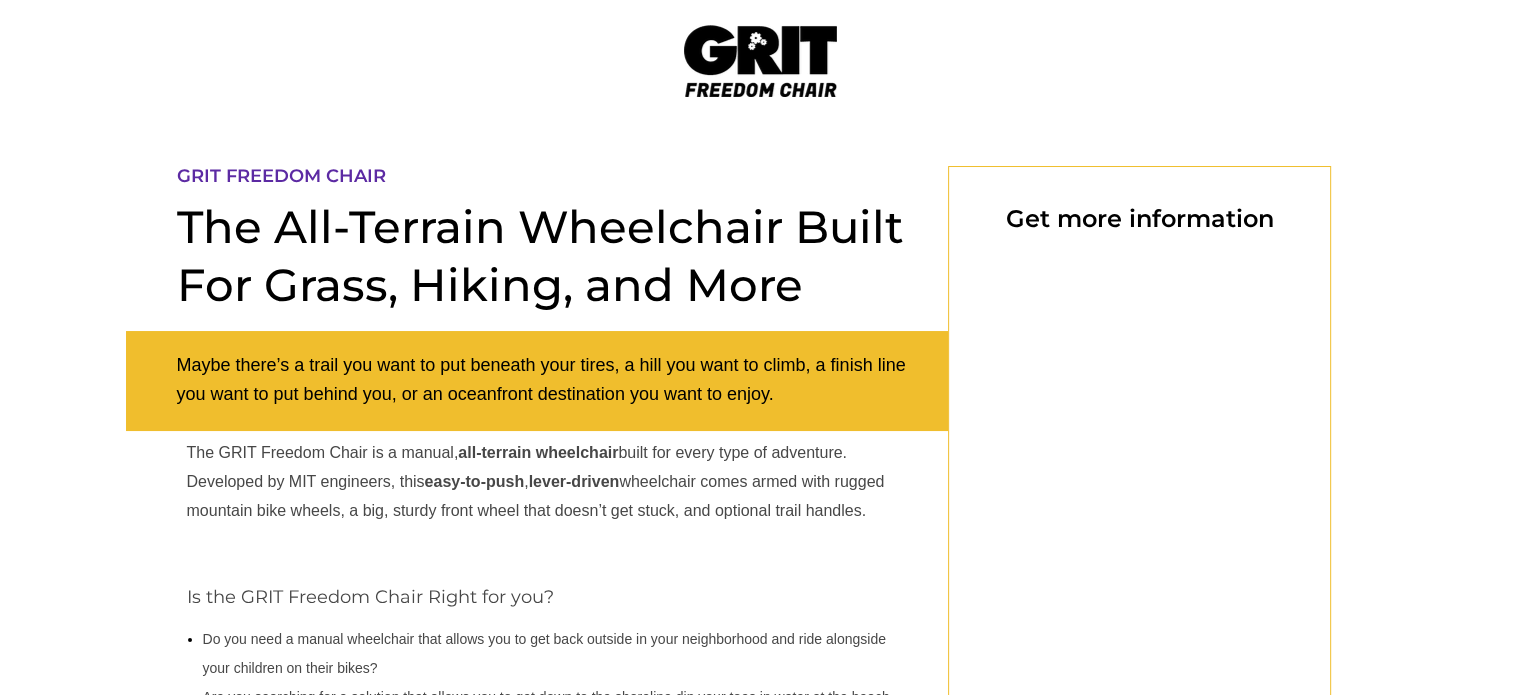 select on "US" 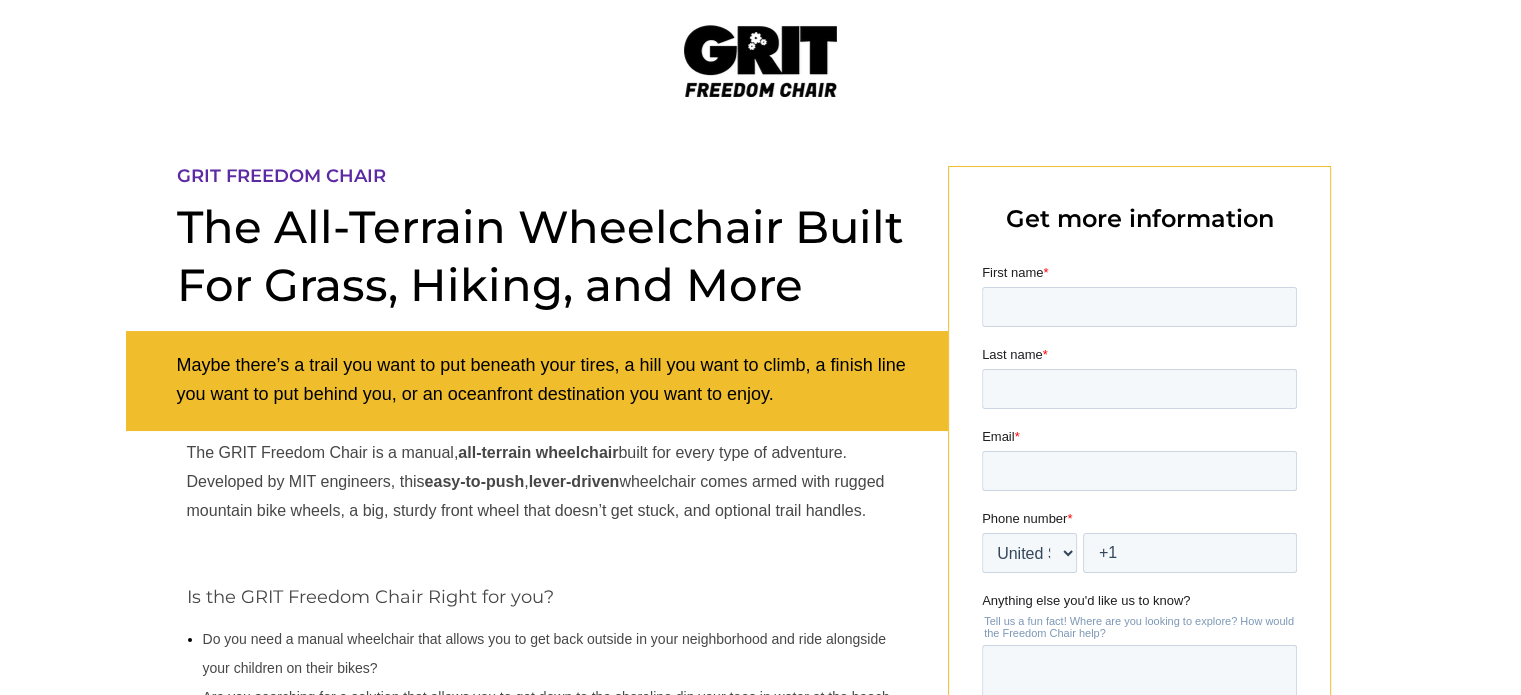 scroll, scrollTop: 0, scrollLeft: 0, axis: both 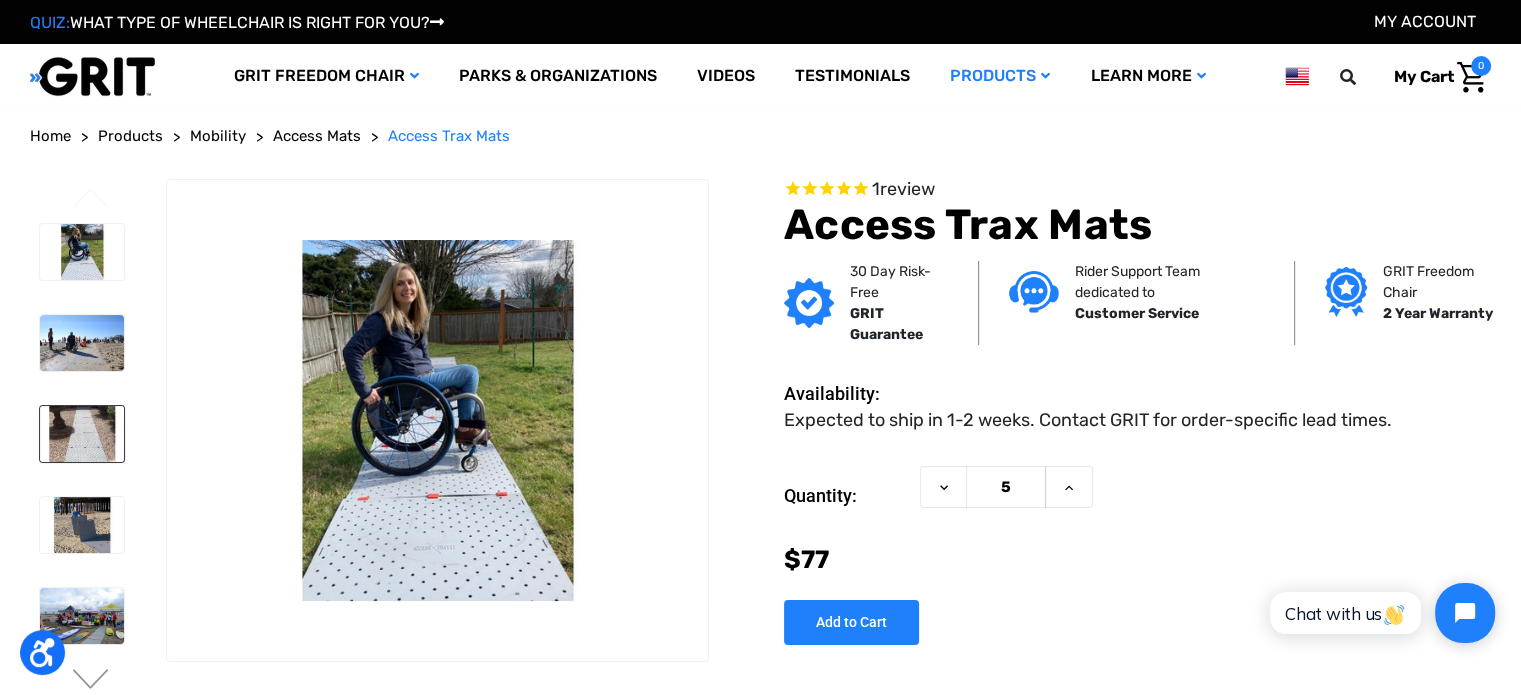 click at bounding box center [82, 434] 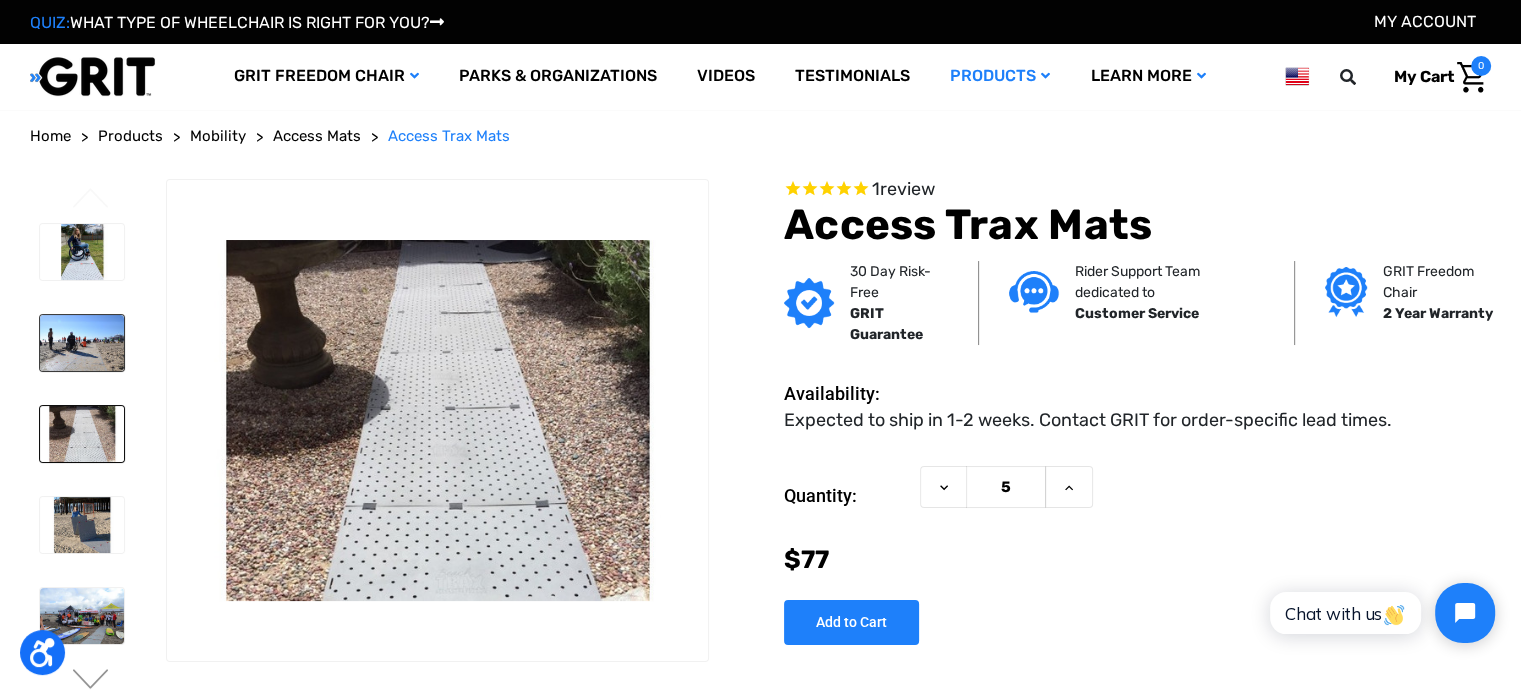 click at bounding box center (82, 343) 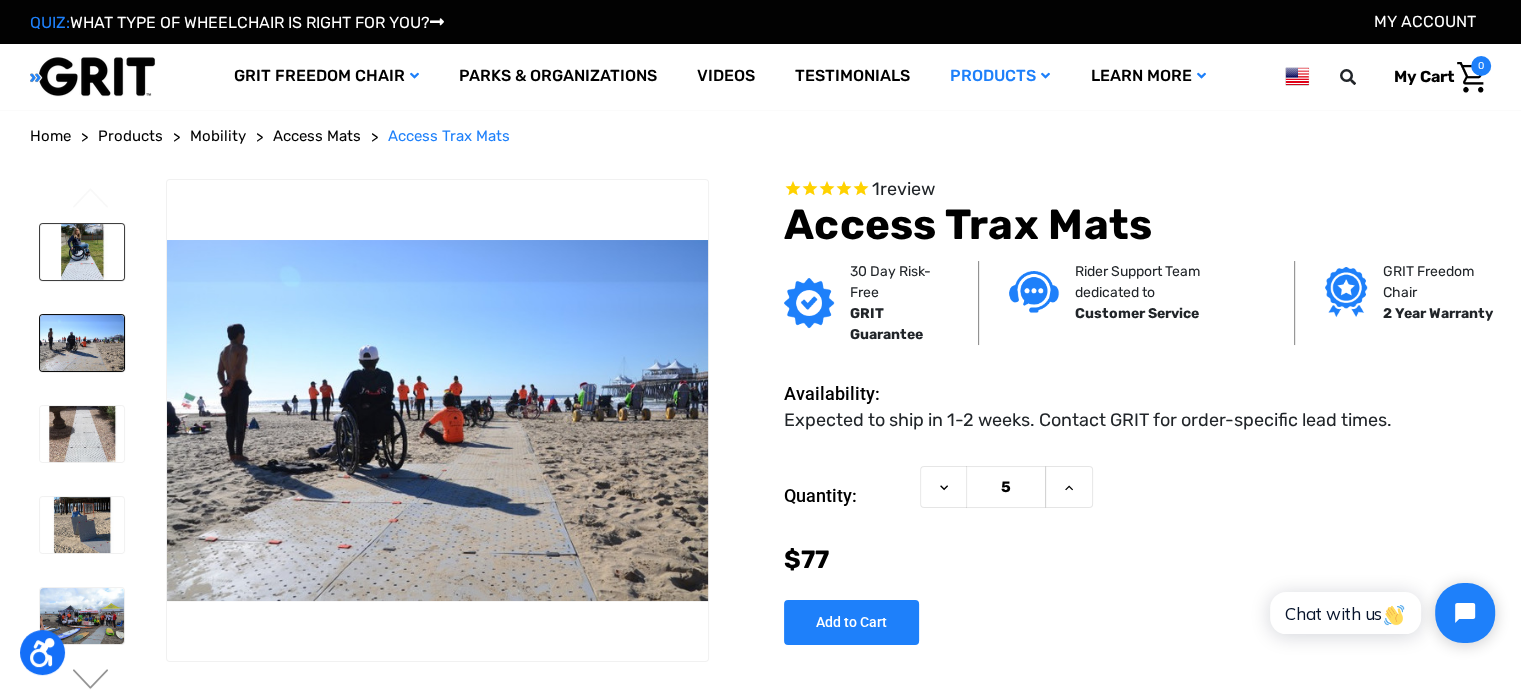 click at bounding box center (82, 252) 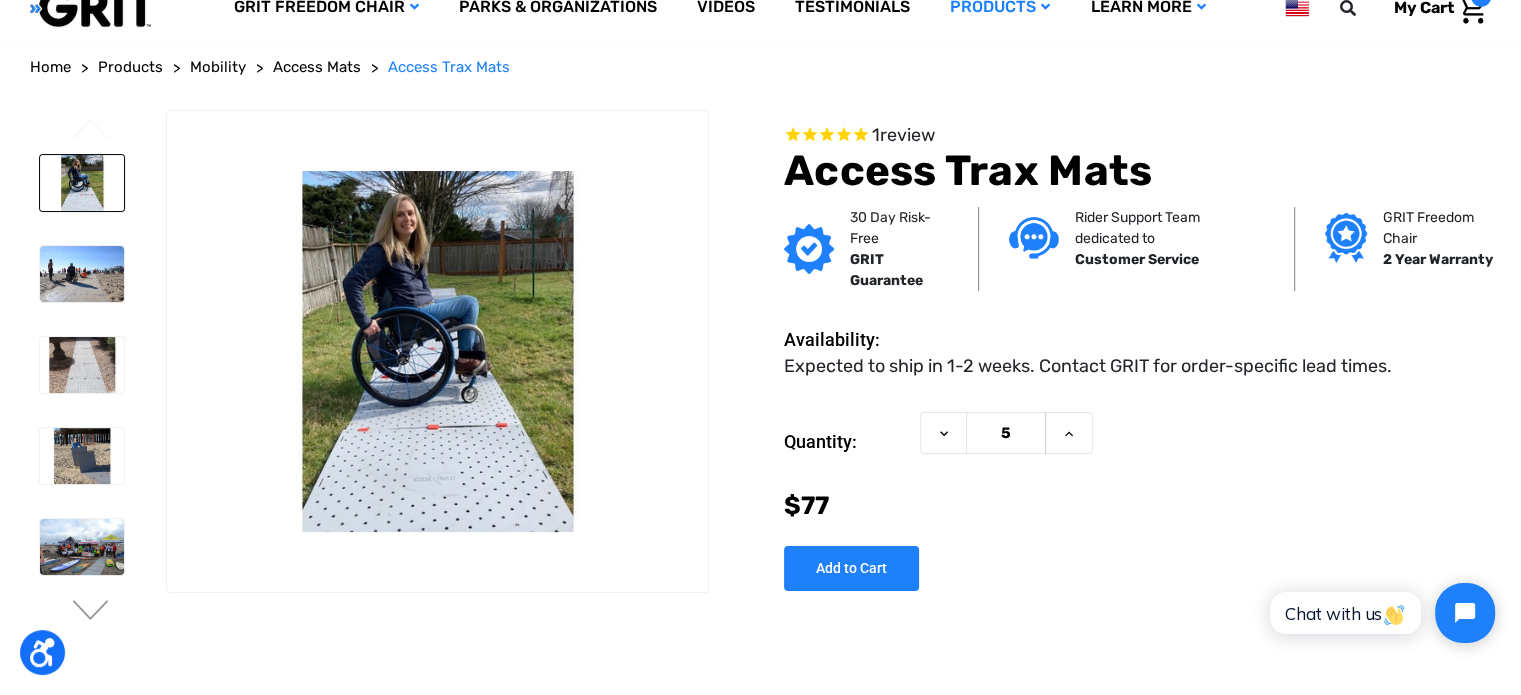 scroll, scrollTop: 100, scrollLeft: 0, axis: vertical 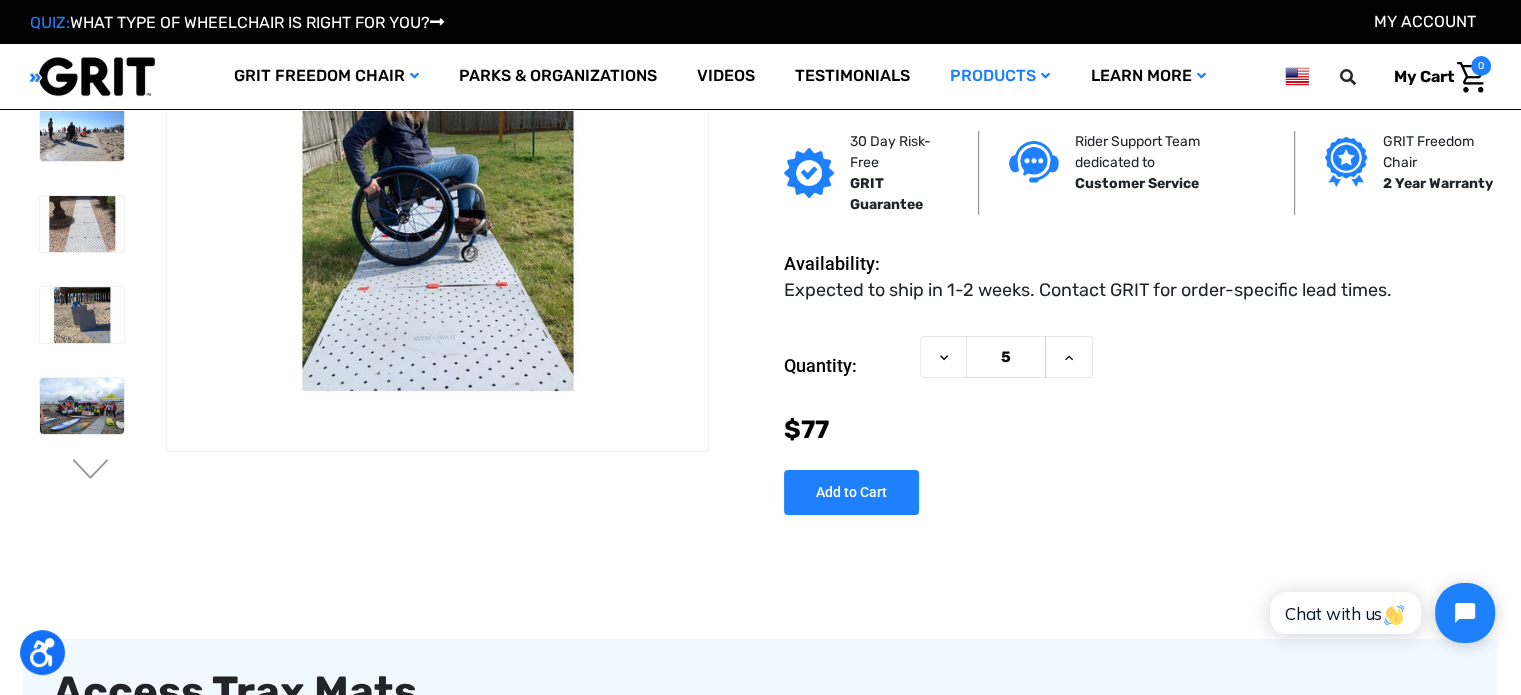 click at bounding box center (81, 1270) 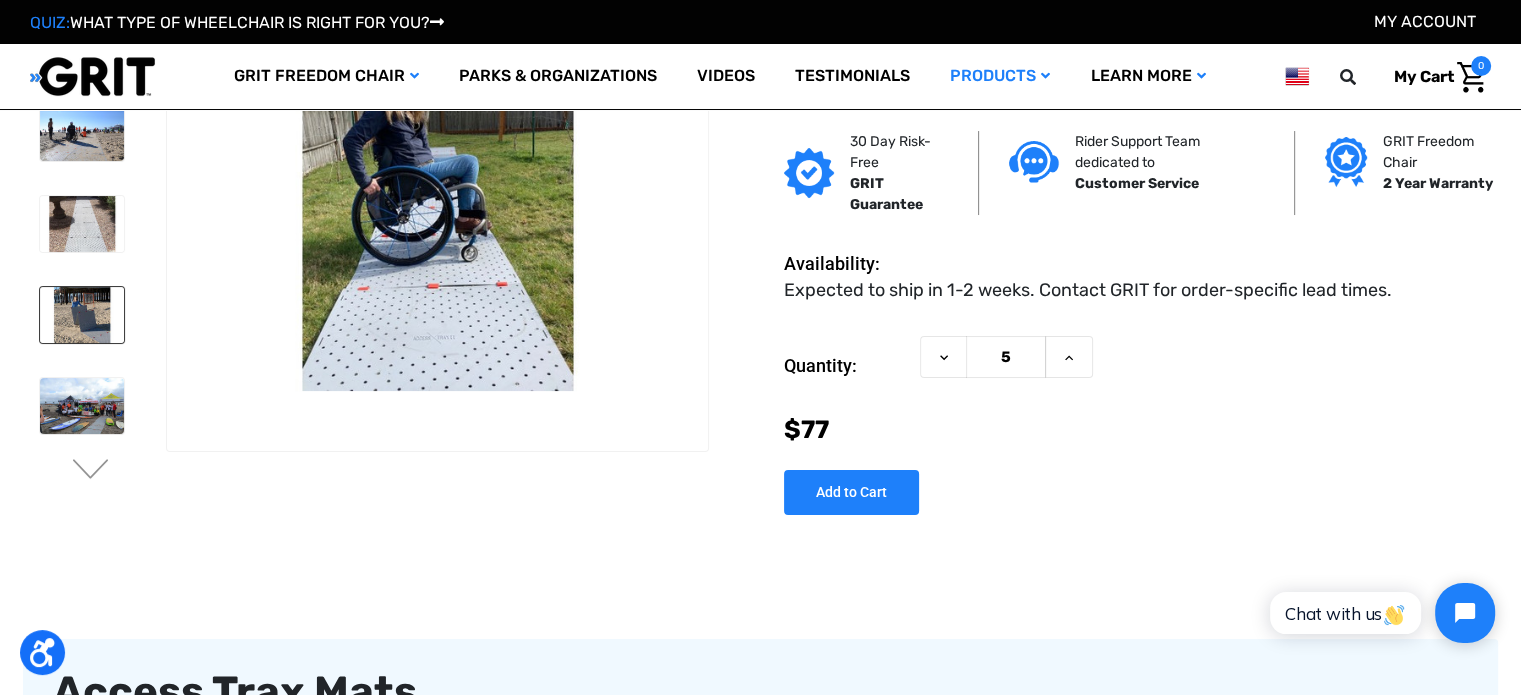 click at bounding box center [82, 315] 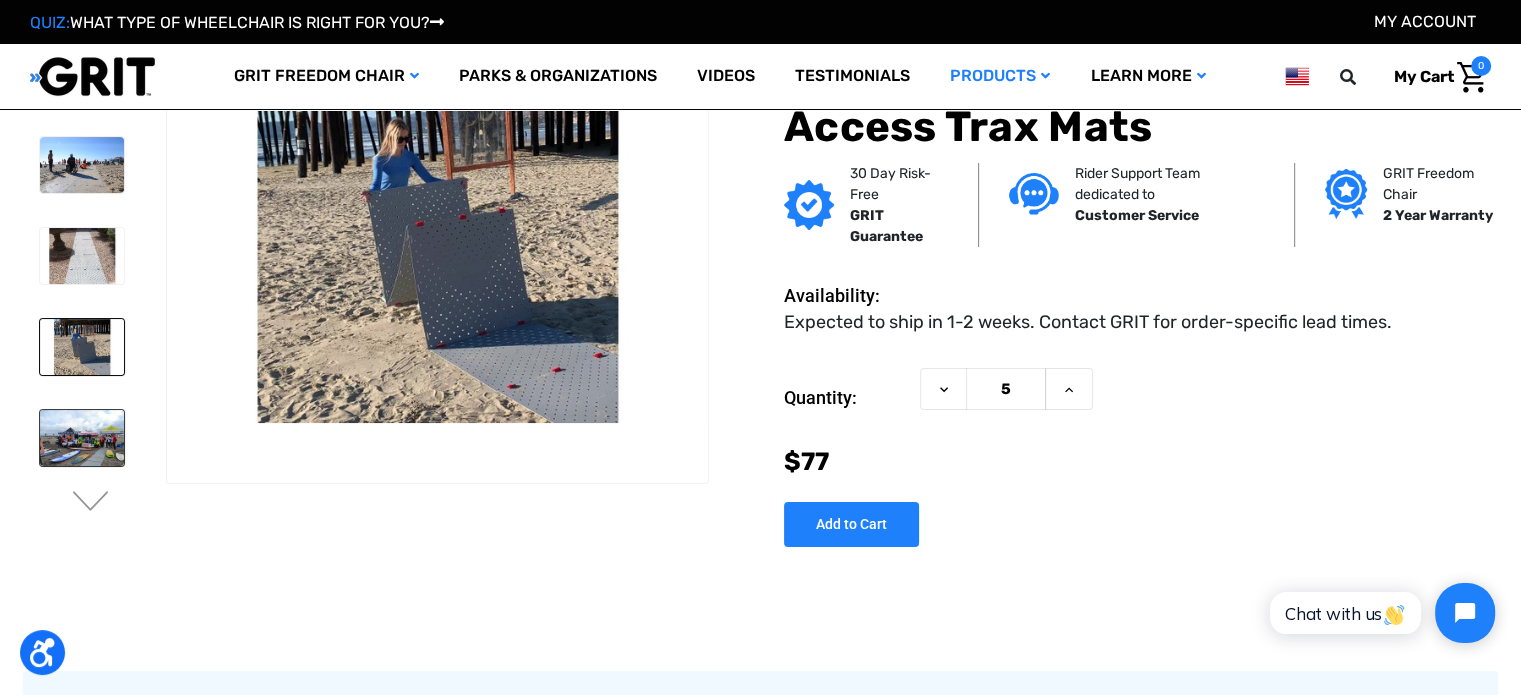 scroll, scrollTop: 100, scrollLeft: 0, axis: vertical 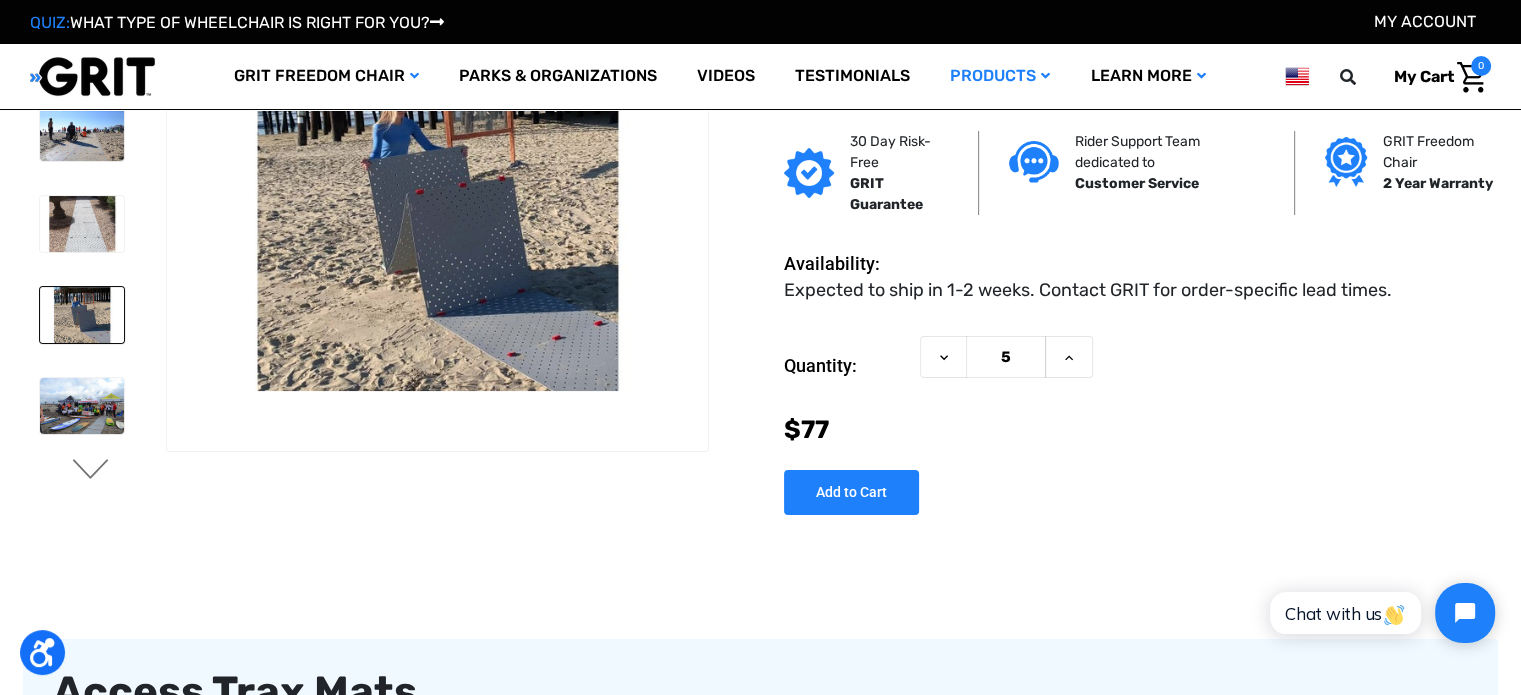 click on "Next" at bounding box center (91, 471) 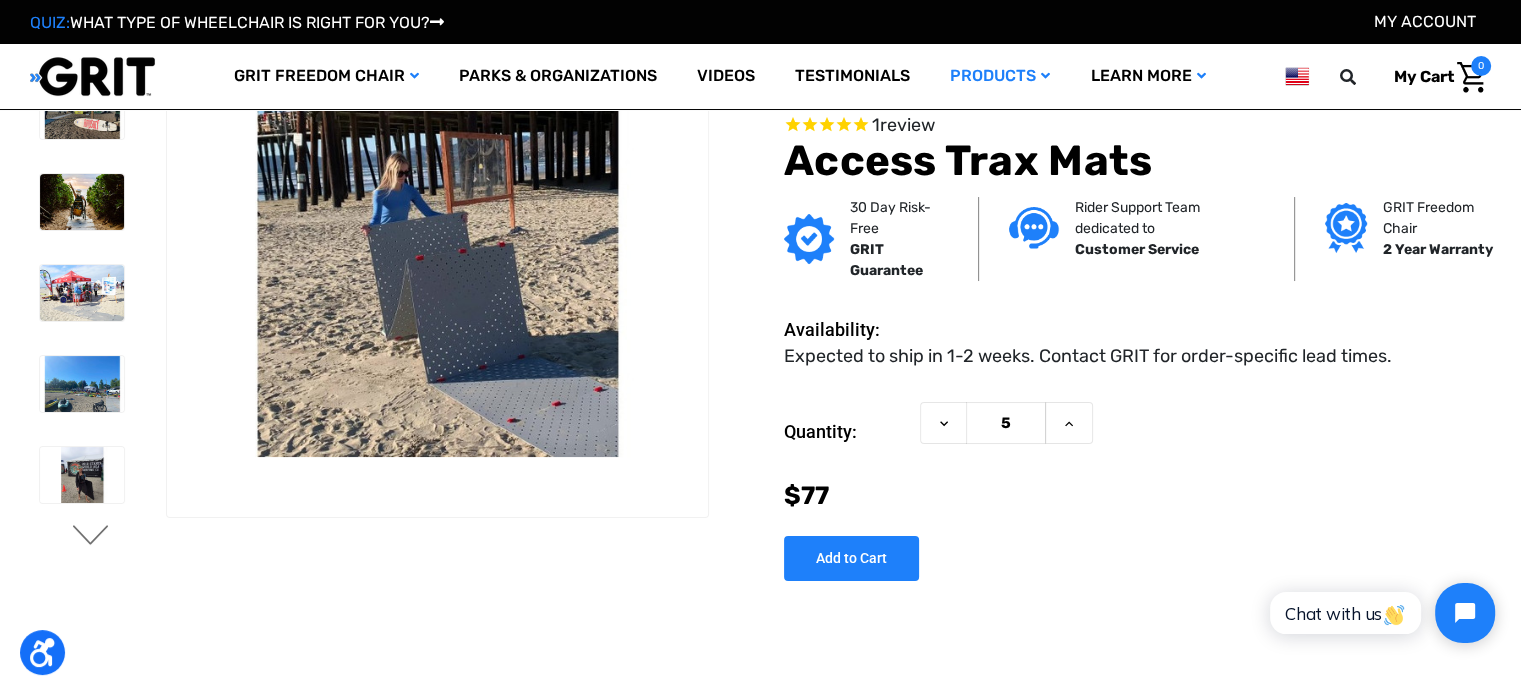 scroll, scrollTop: 0, scrollLeft: 0, axis: both 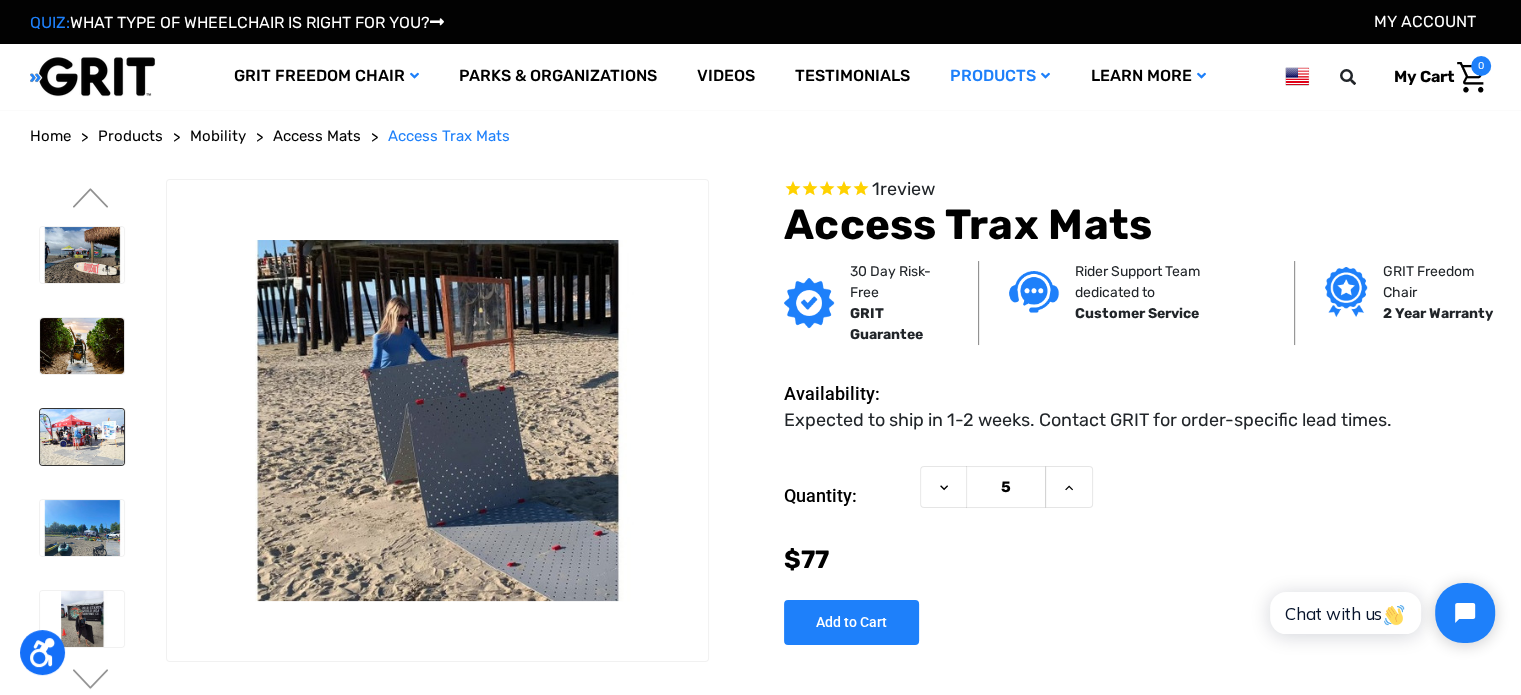 click at bounding box center (82, 437) 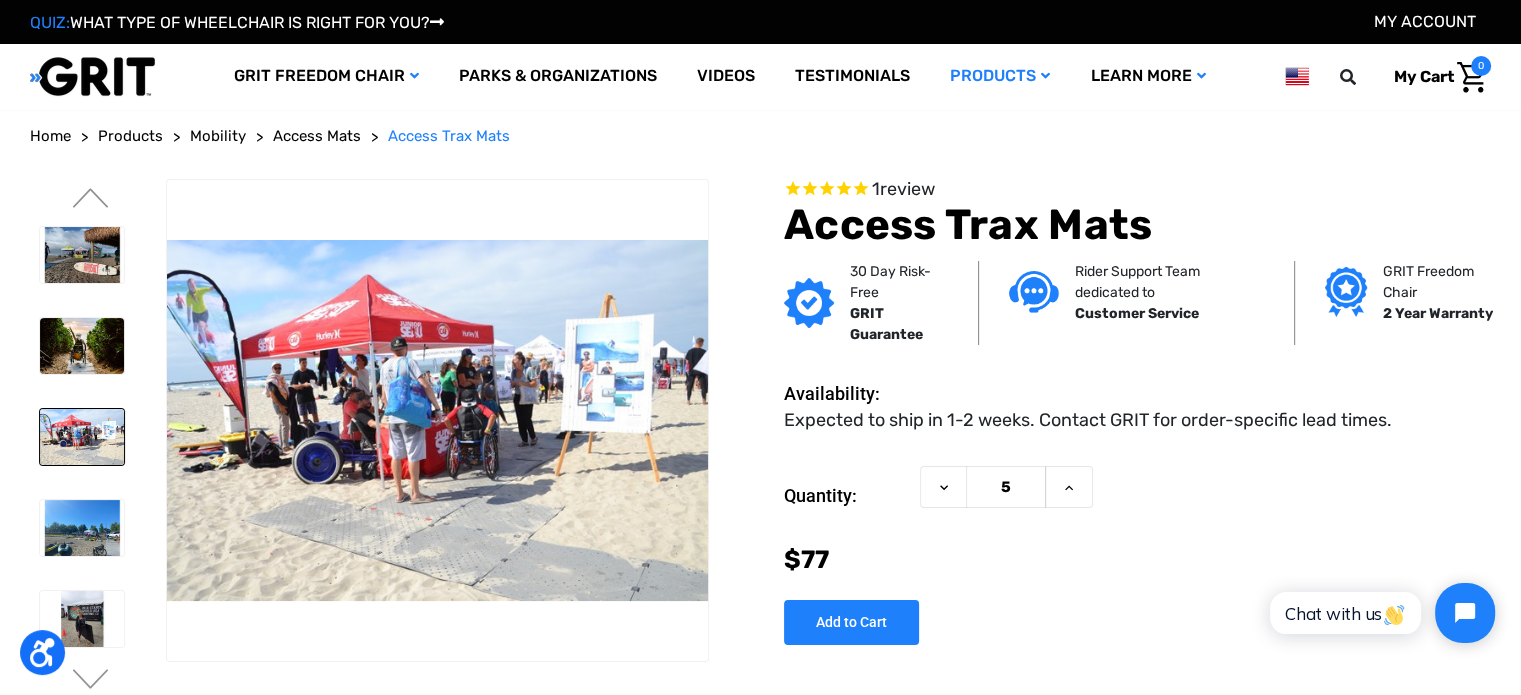 click at bounding box center [81, 528] 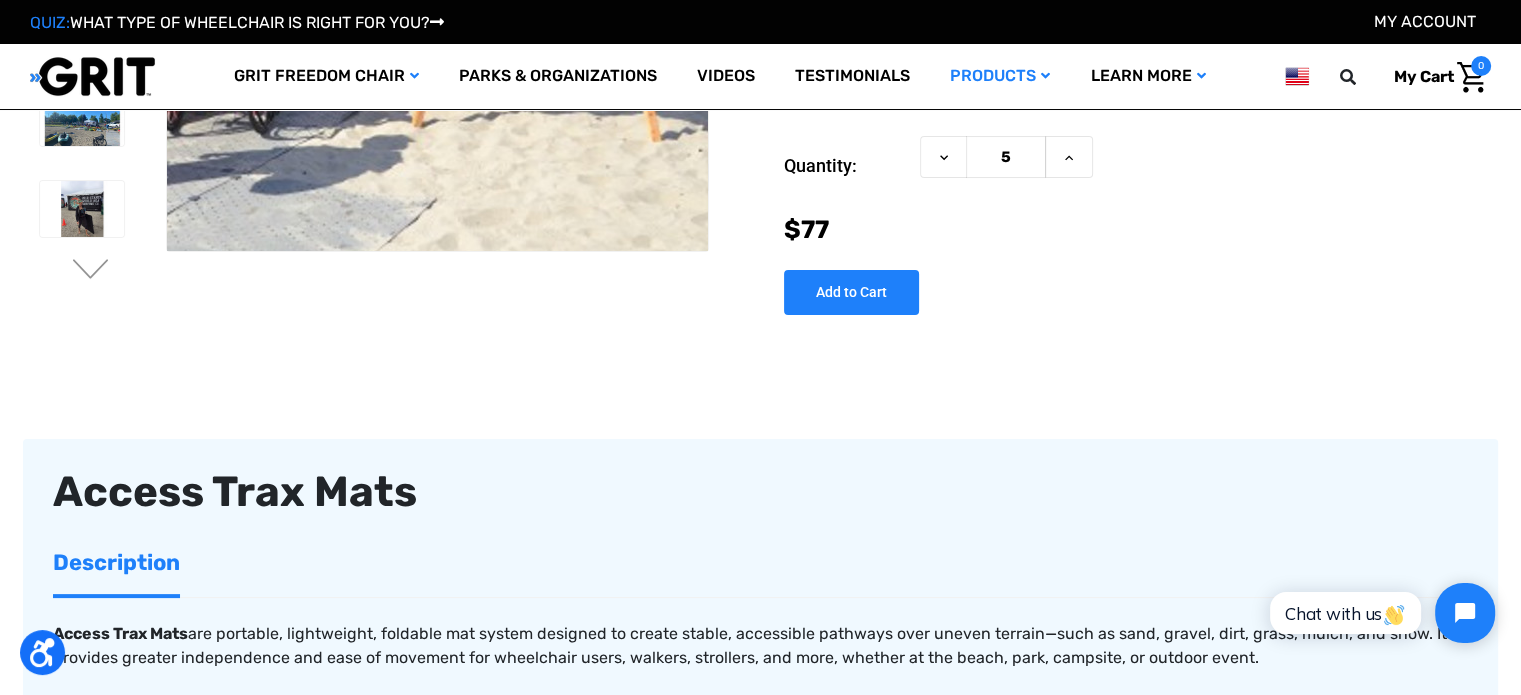 scroll, scrollTop: 200, scrollLeft: 0, axis: vertical 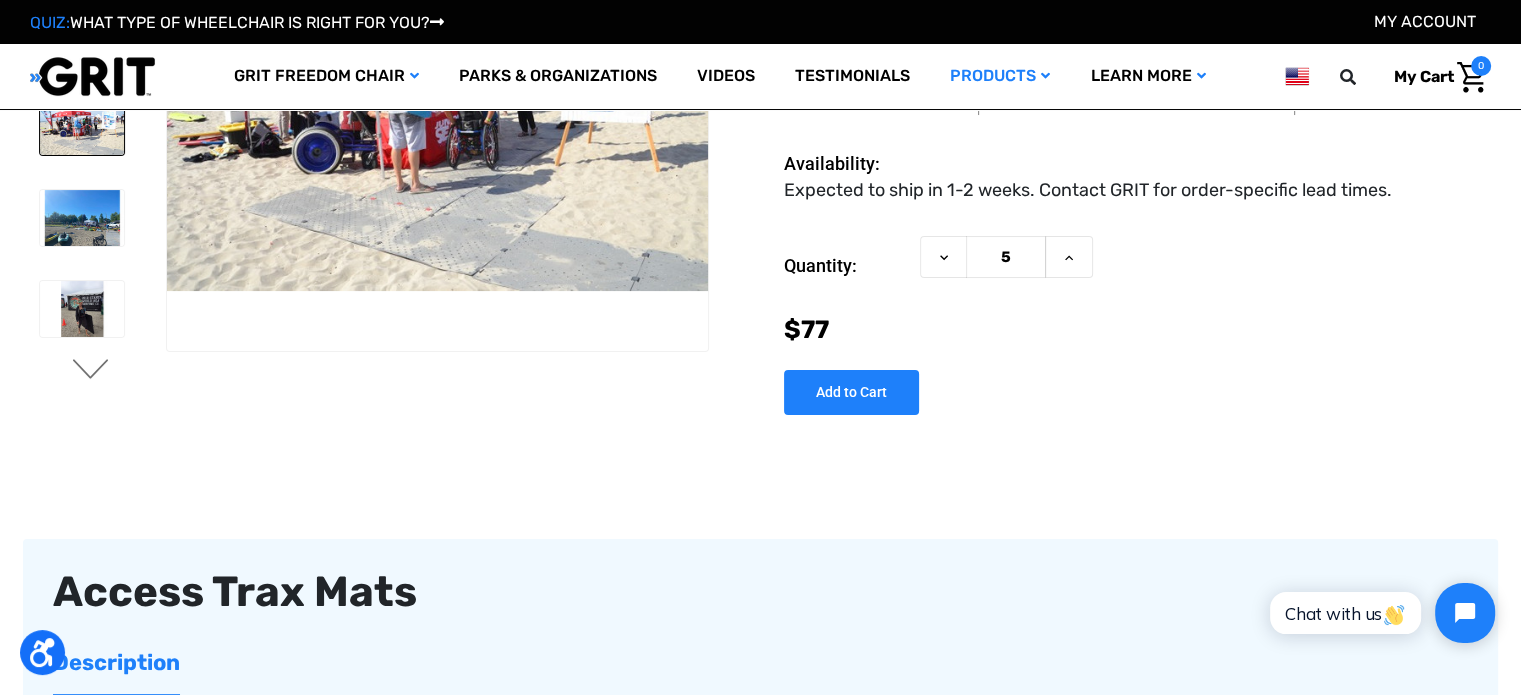 click on "Next" at bounding box center (91, 371) 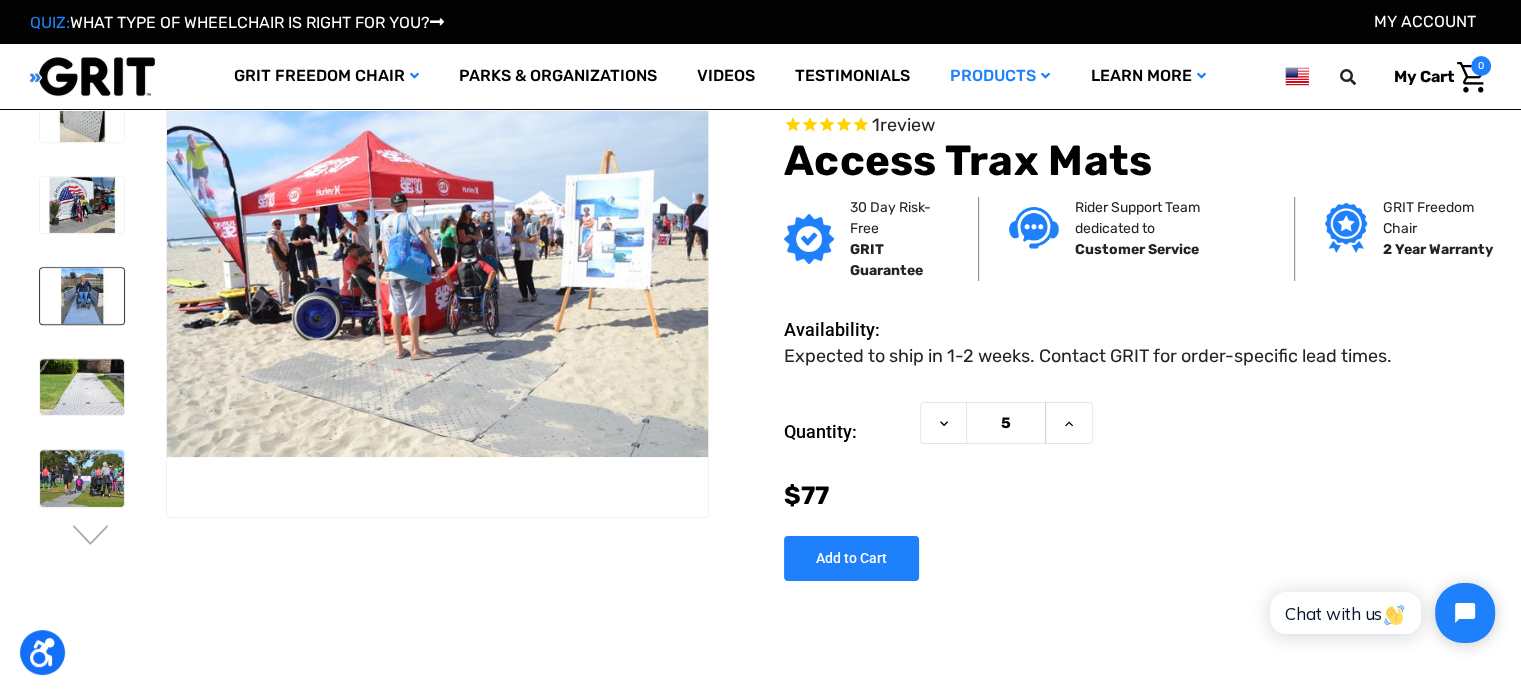 scroll, scrollTop: 0, scrollLeft: 0, axis: both 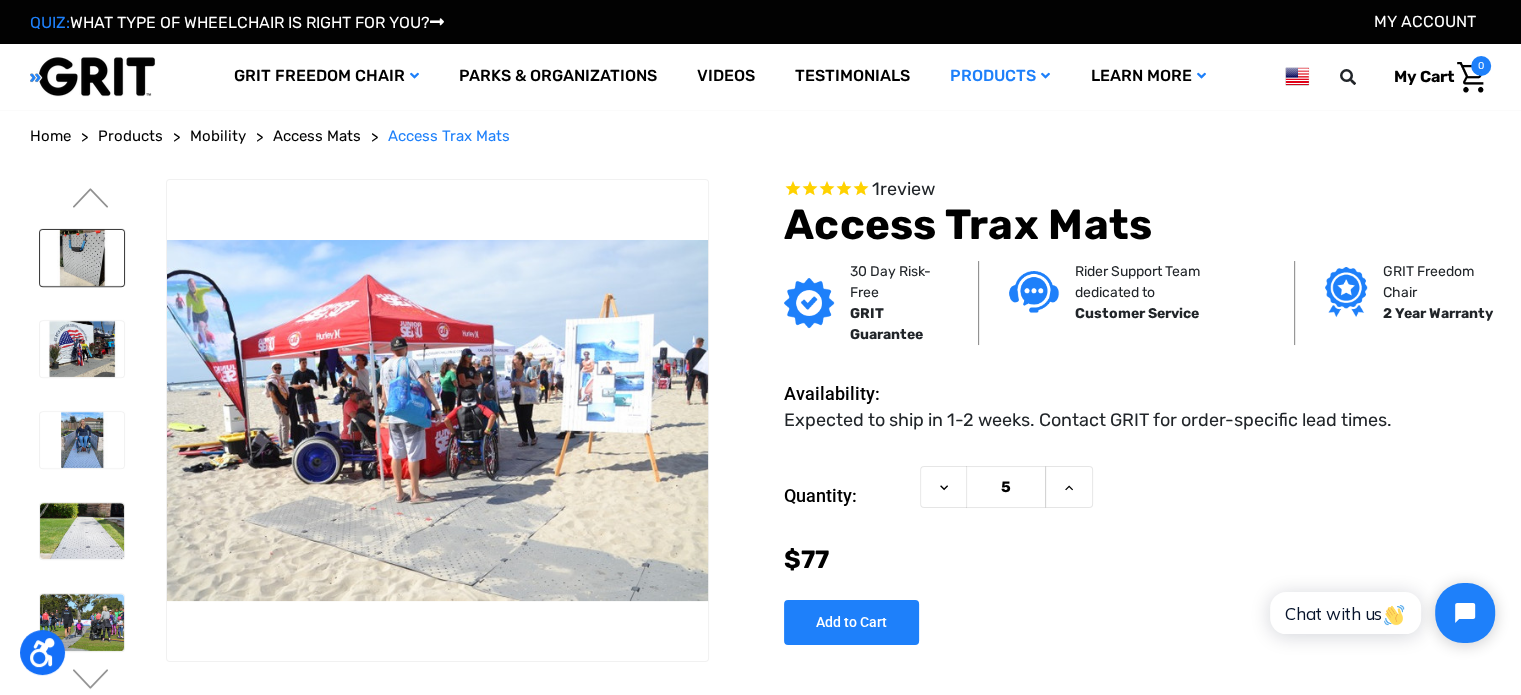 click at bounding box center [82, 258] 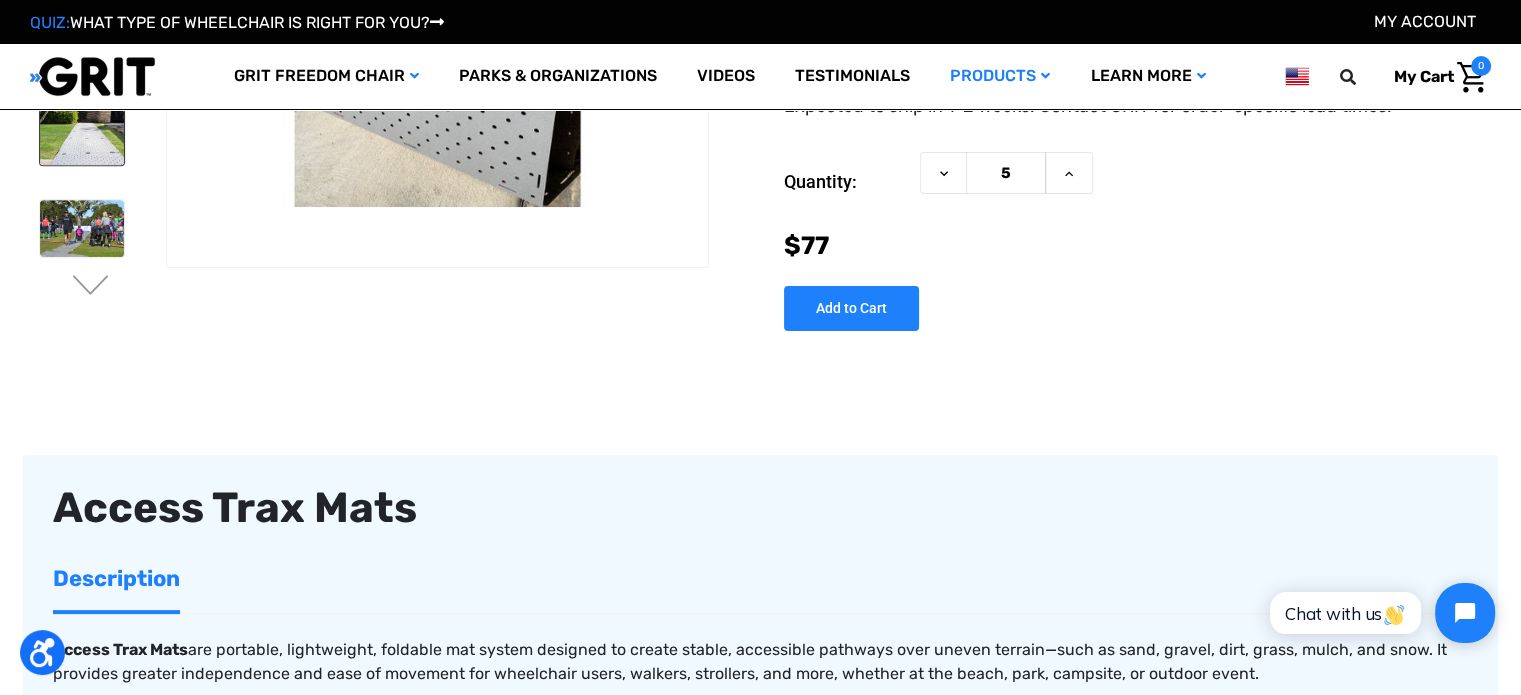 scroll, scrollTop: 200, scrollLeft: 0, axis: vertical 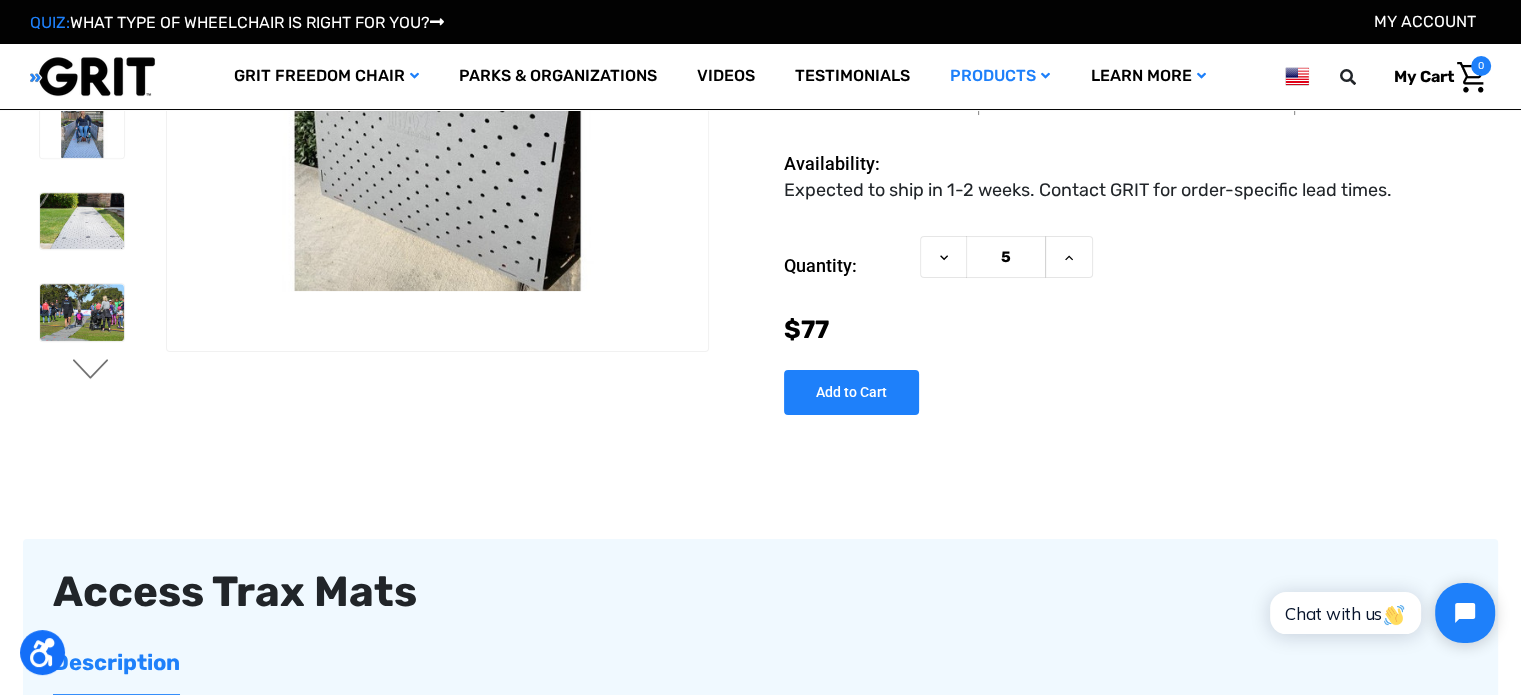 click on "Next" at bounding box center [91, 371] 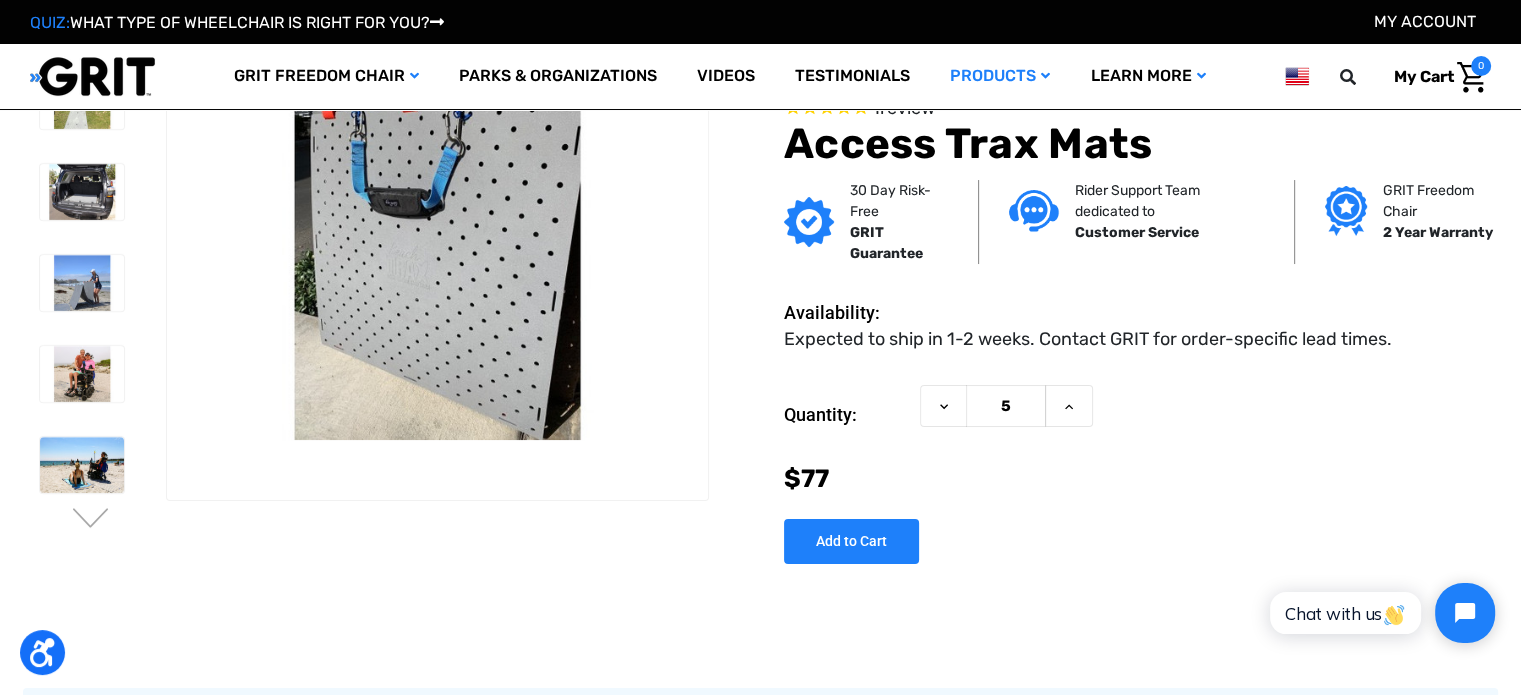 scroll, scrollTop: 100, scrollLeft: 0, axis: vertical 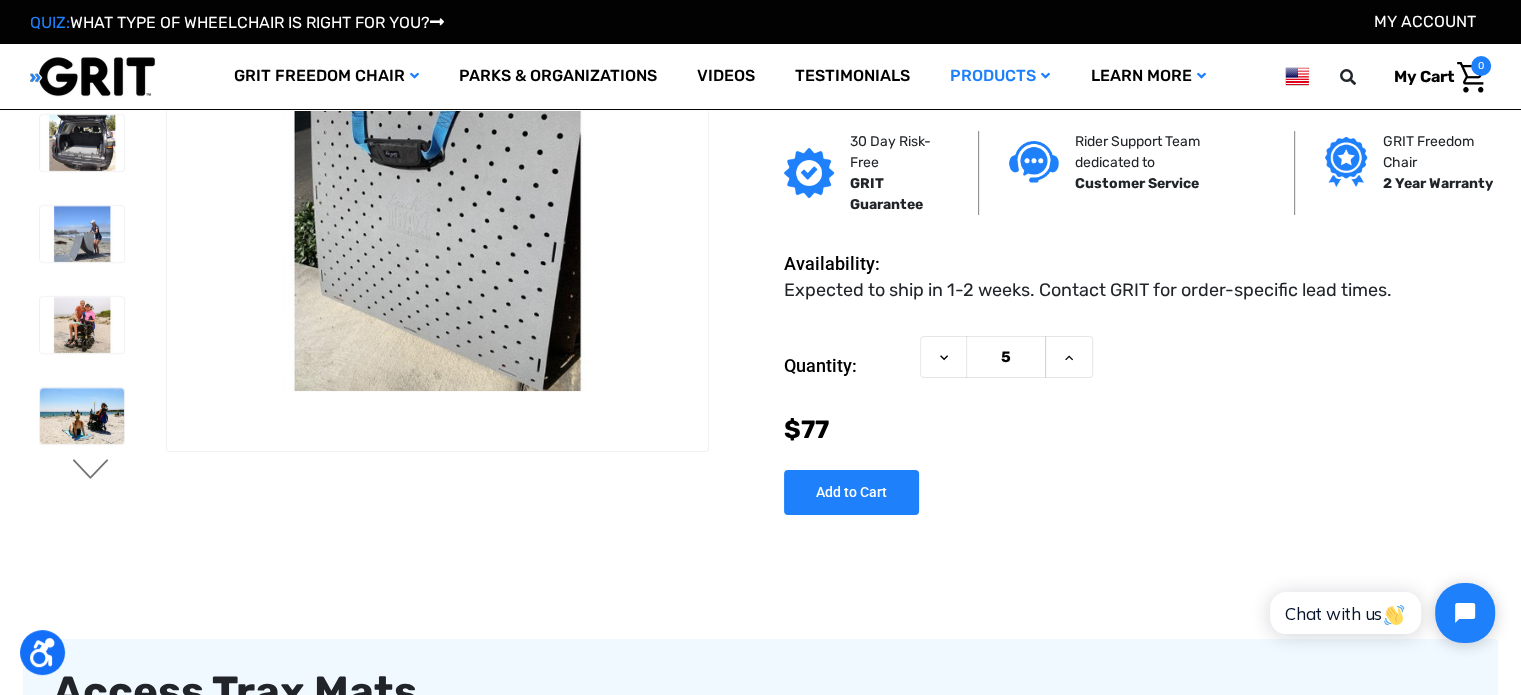 click on "Next" at bounding box center (91, 471) 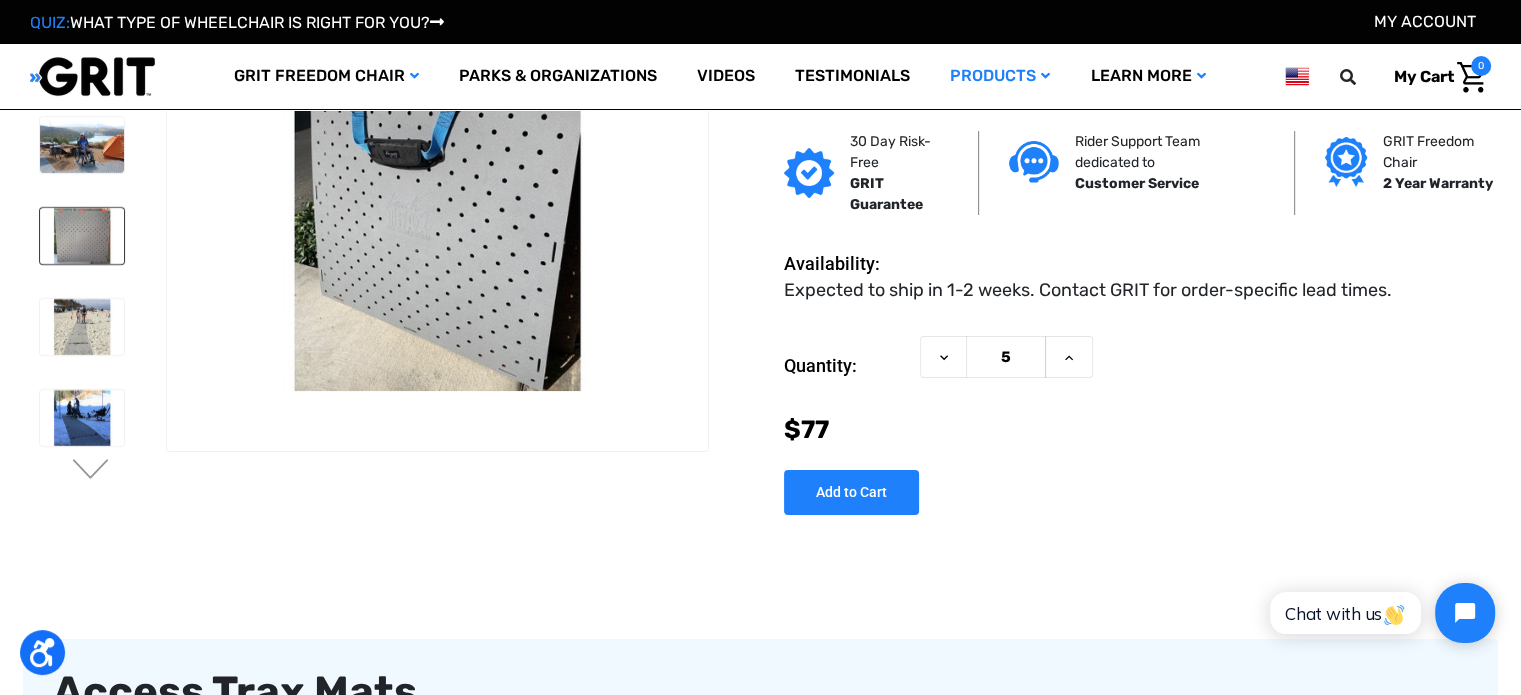 click at bounding box center [82, 236] 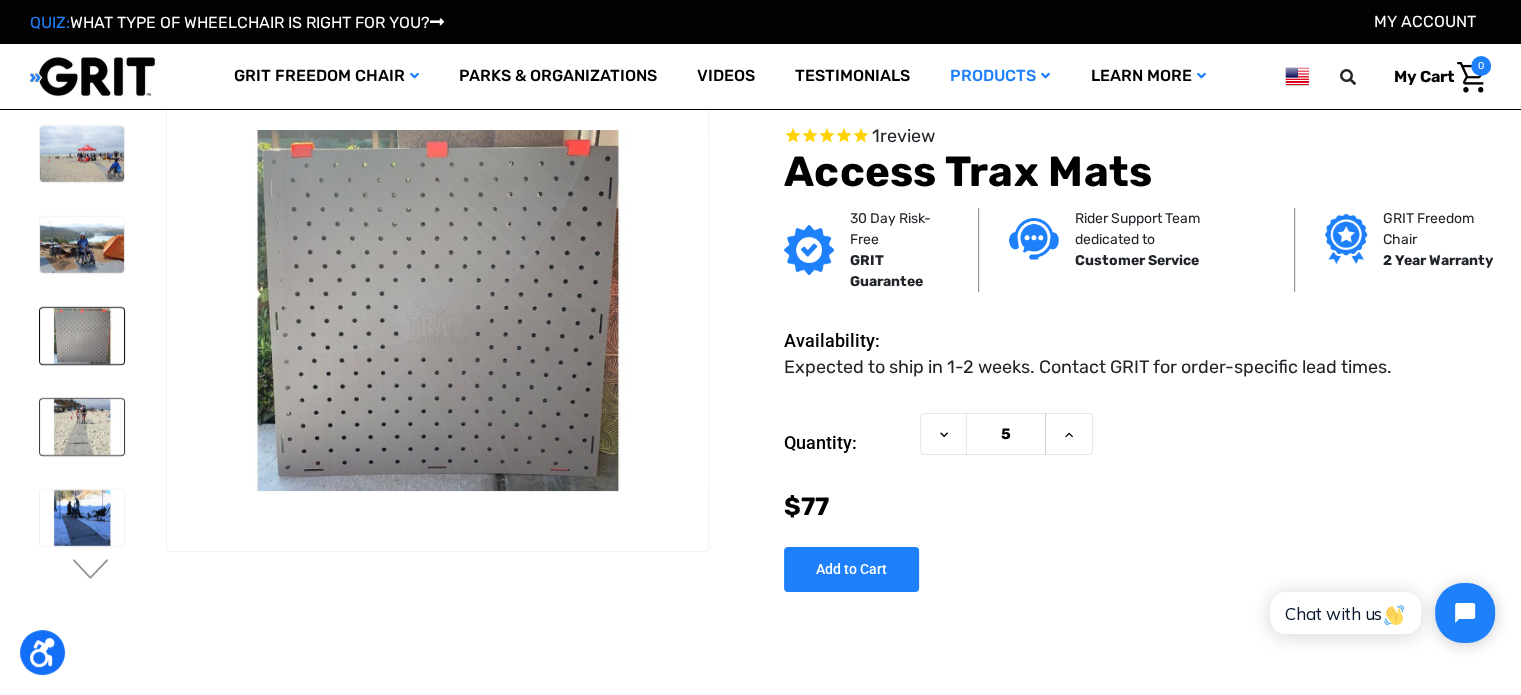 scroll, scrollTop: 100, scrollLeft: 0, axis: vertical 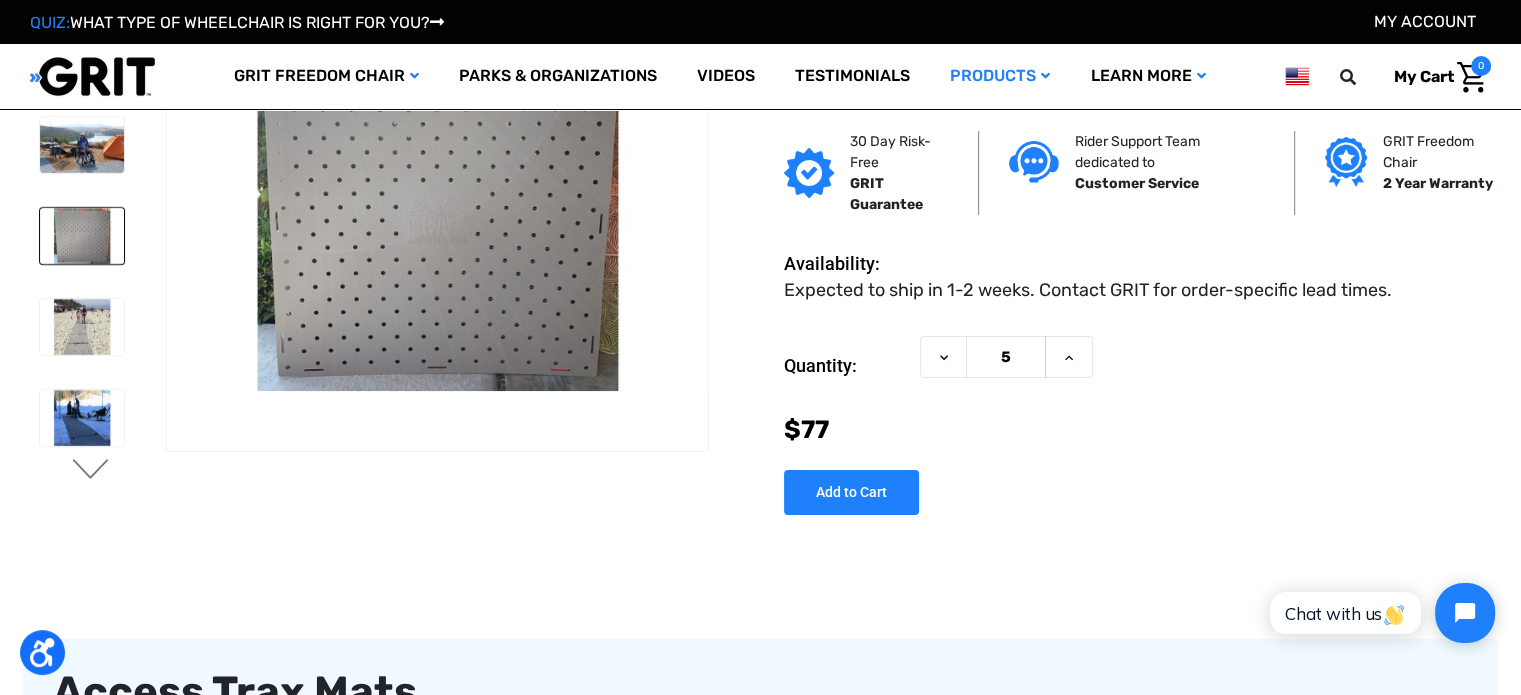 click on "Next" at bounding box center (91, 471) 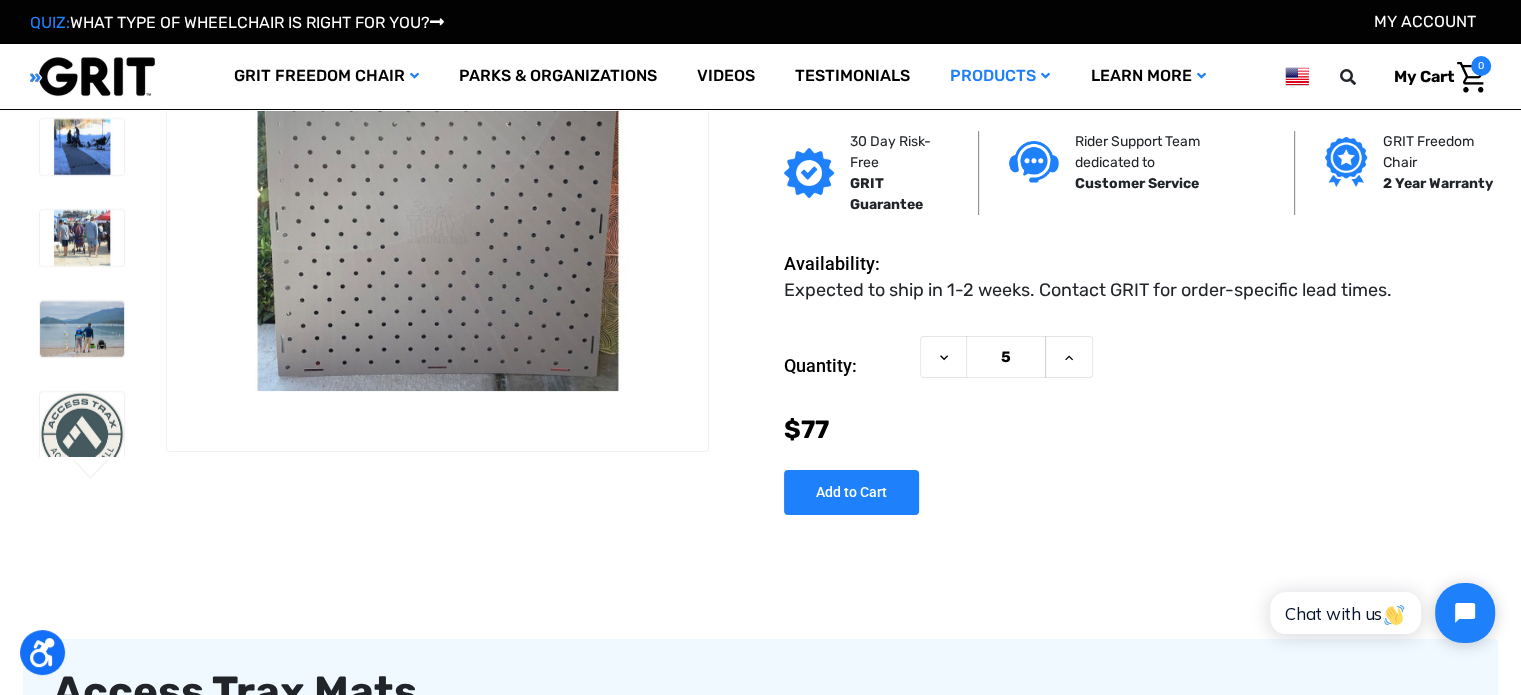 click on "Next" at bounding box center [91, 471] 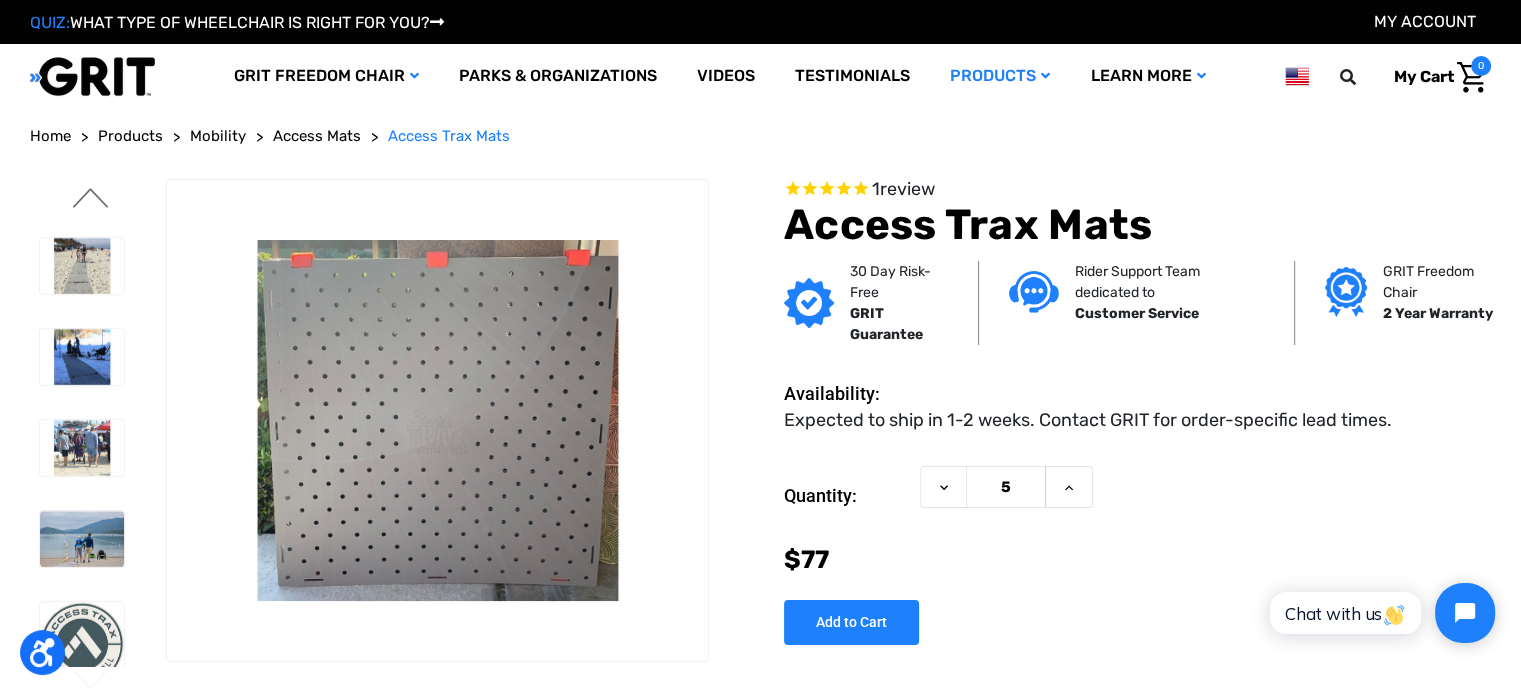 click on "Previous" at bounding box center [91, 200] 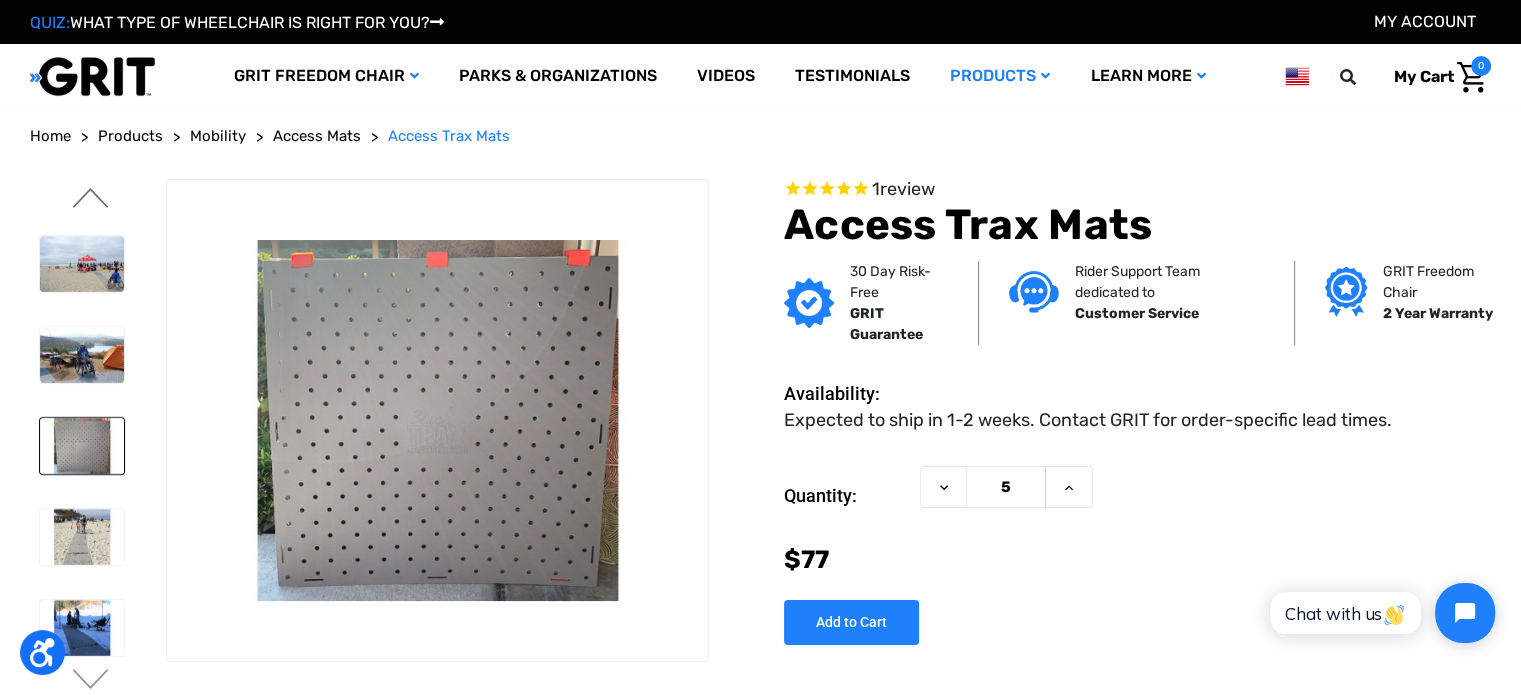 click on "Previous" at bounding box center (91, 200) 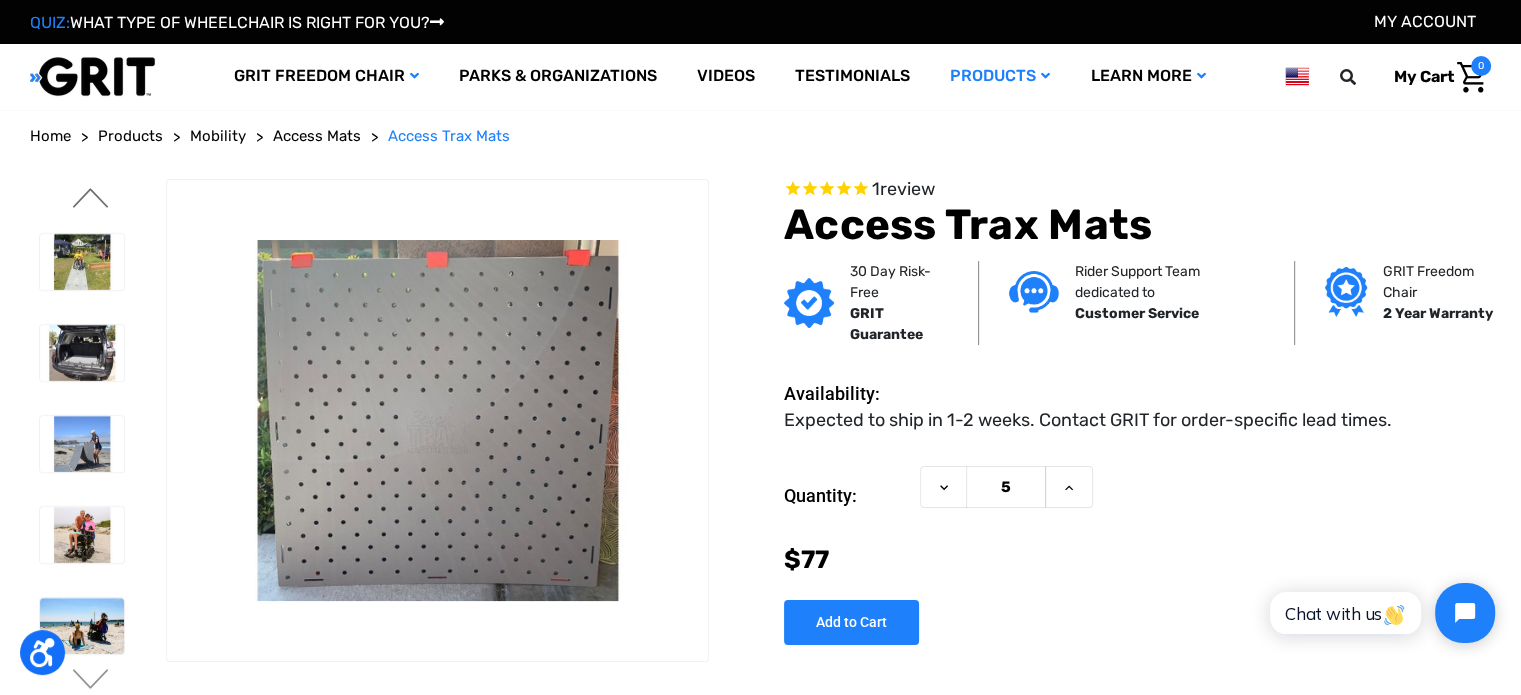 click on "Previous" at bounding box center (91, 200) 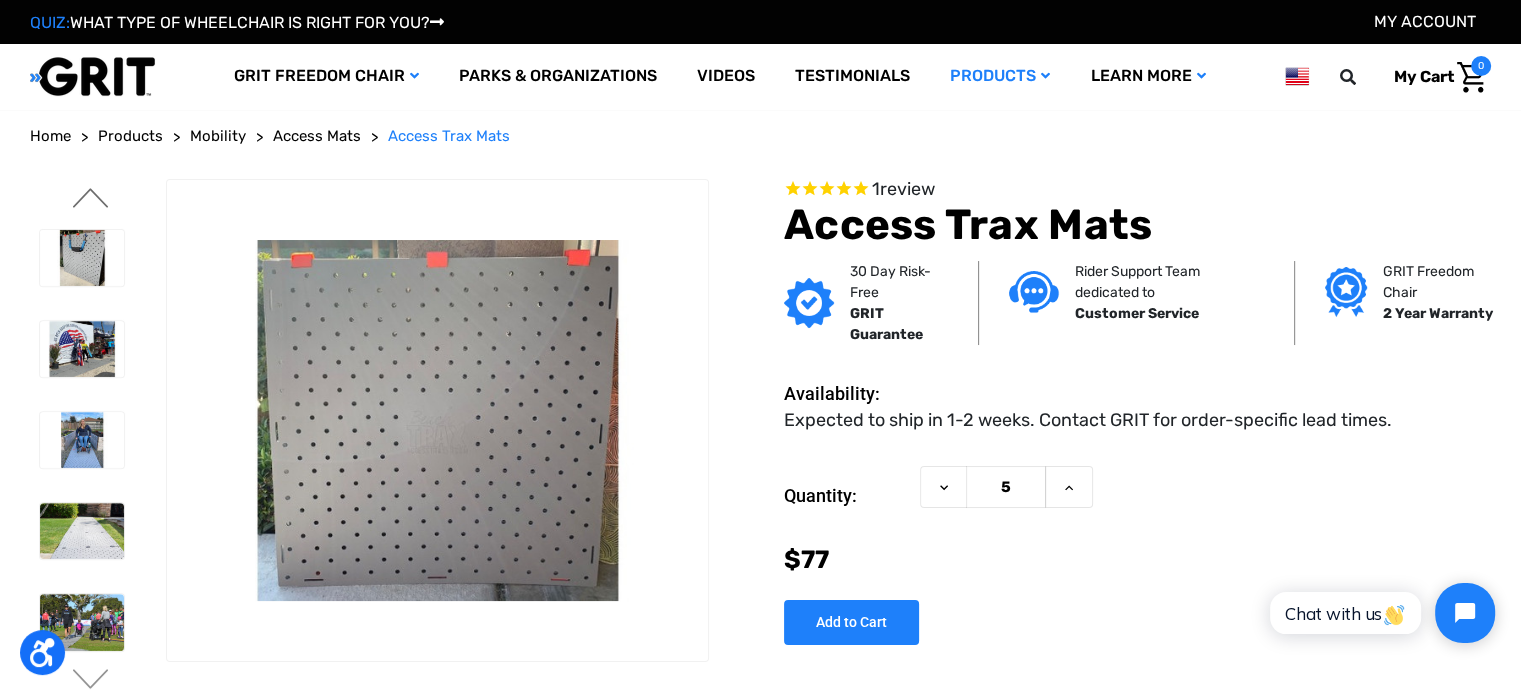 click on "Previous" at bounding box center [91, 200] 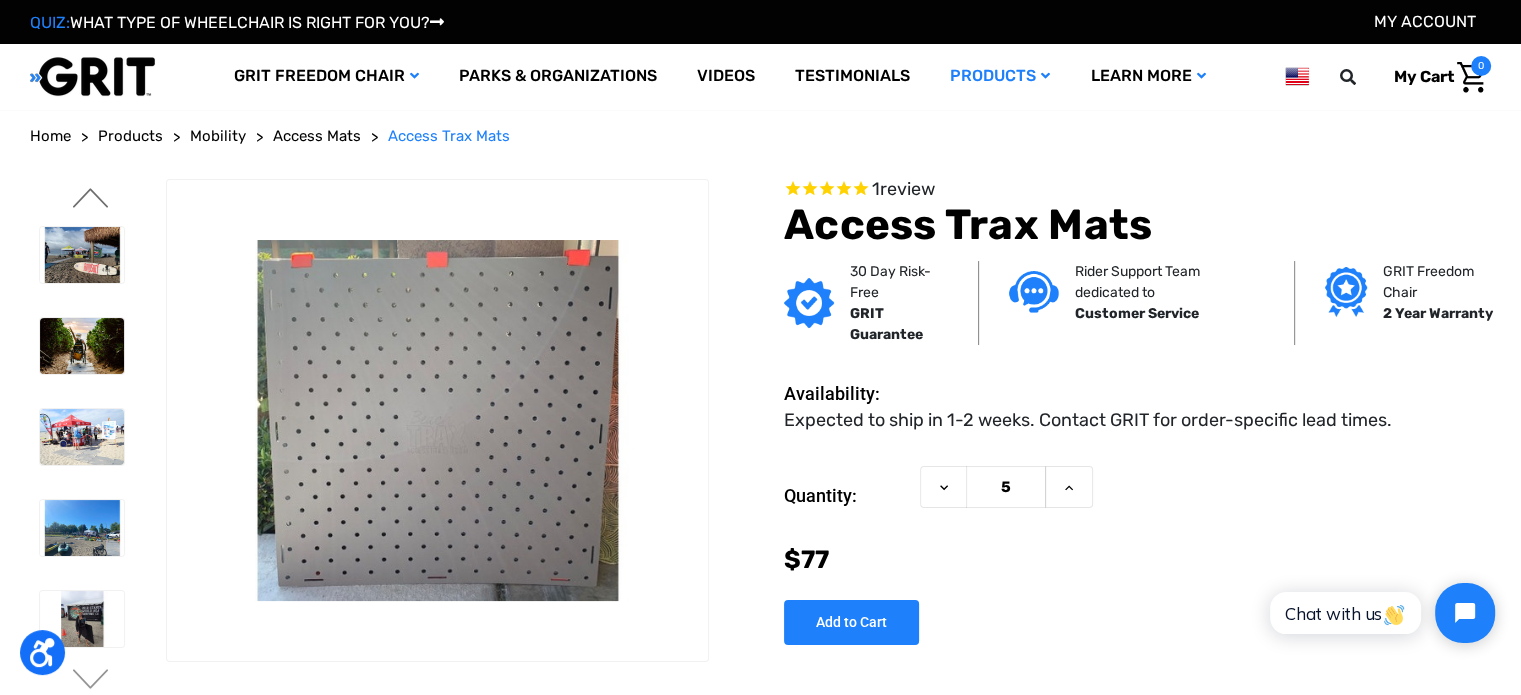 click on "Previous" at bounding box center (91, 200) 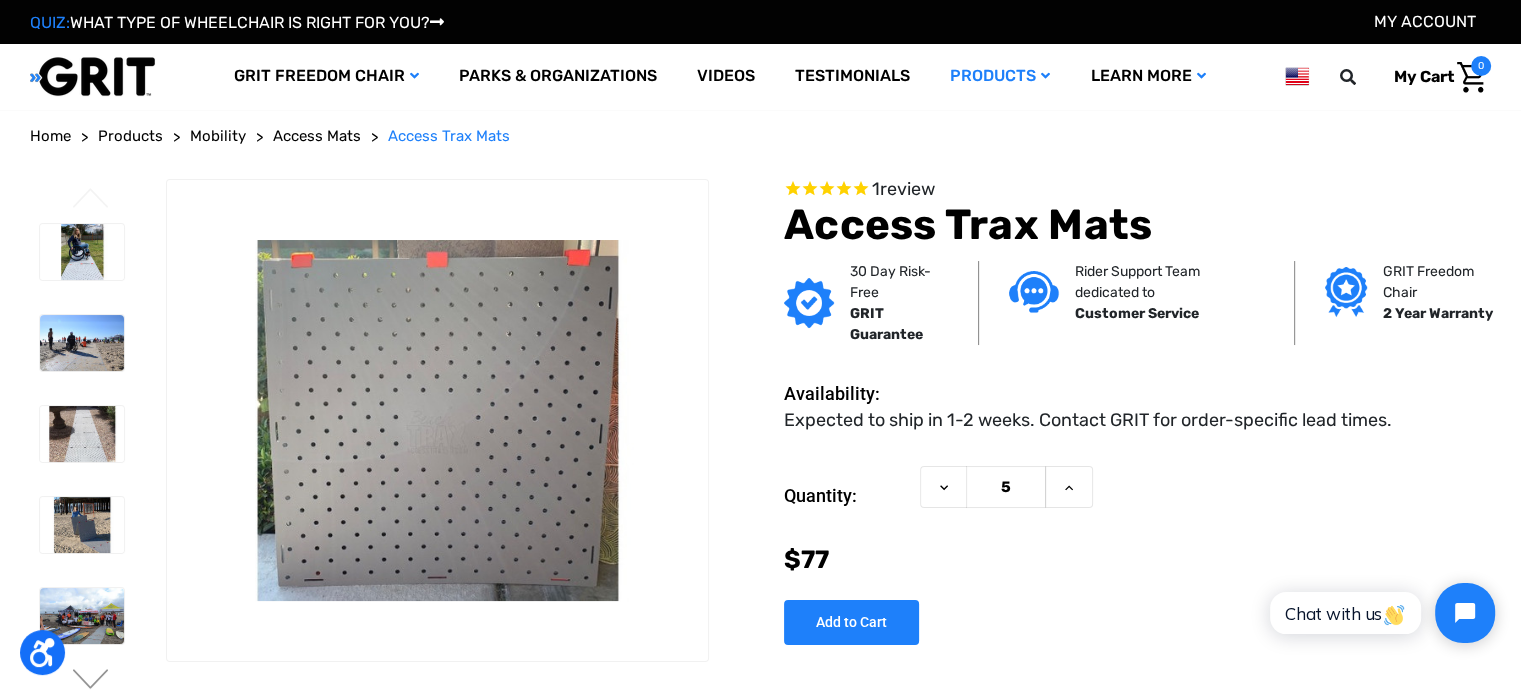 click on "Previous" at bounding box center [91, 200] 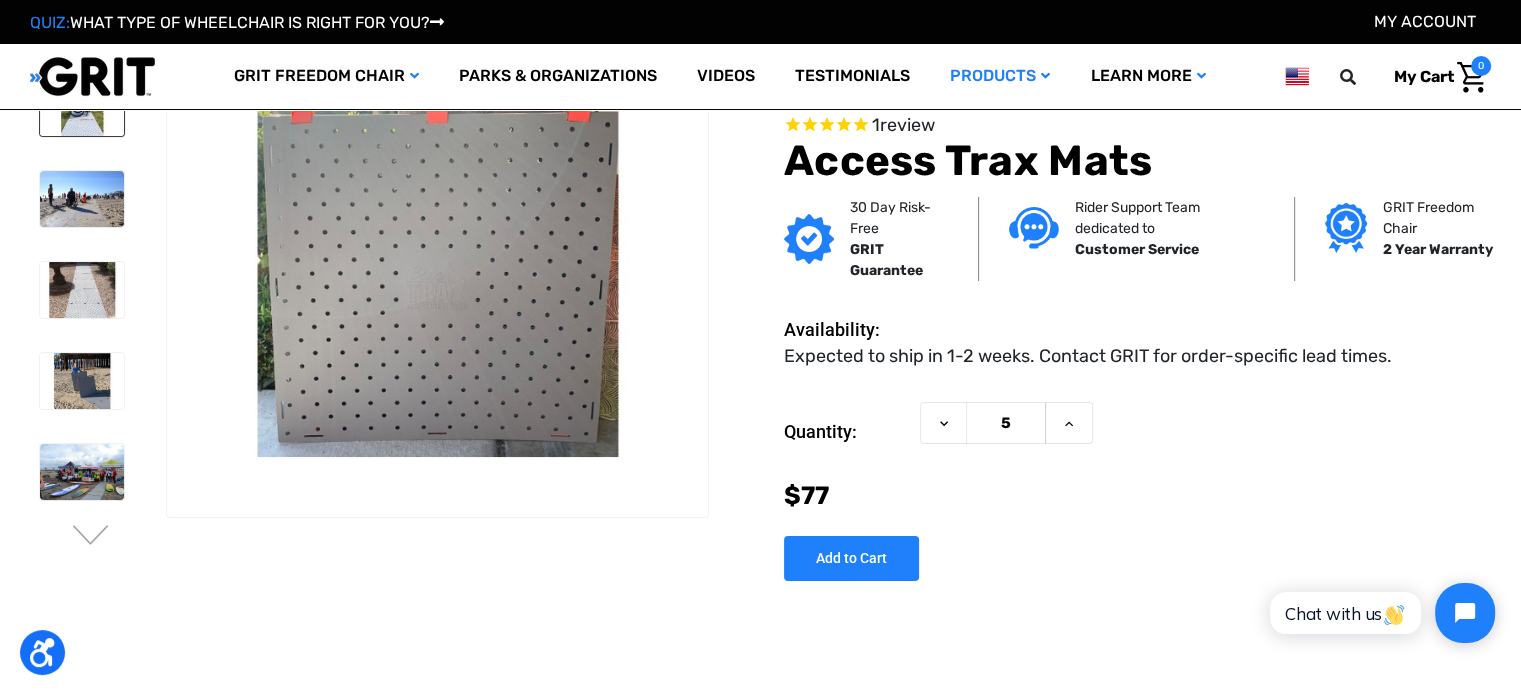 scroll, scrollTop: 0, scrollLeft: 0, axis: both 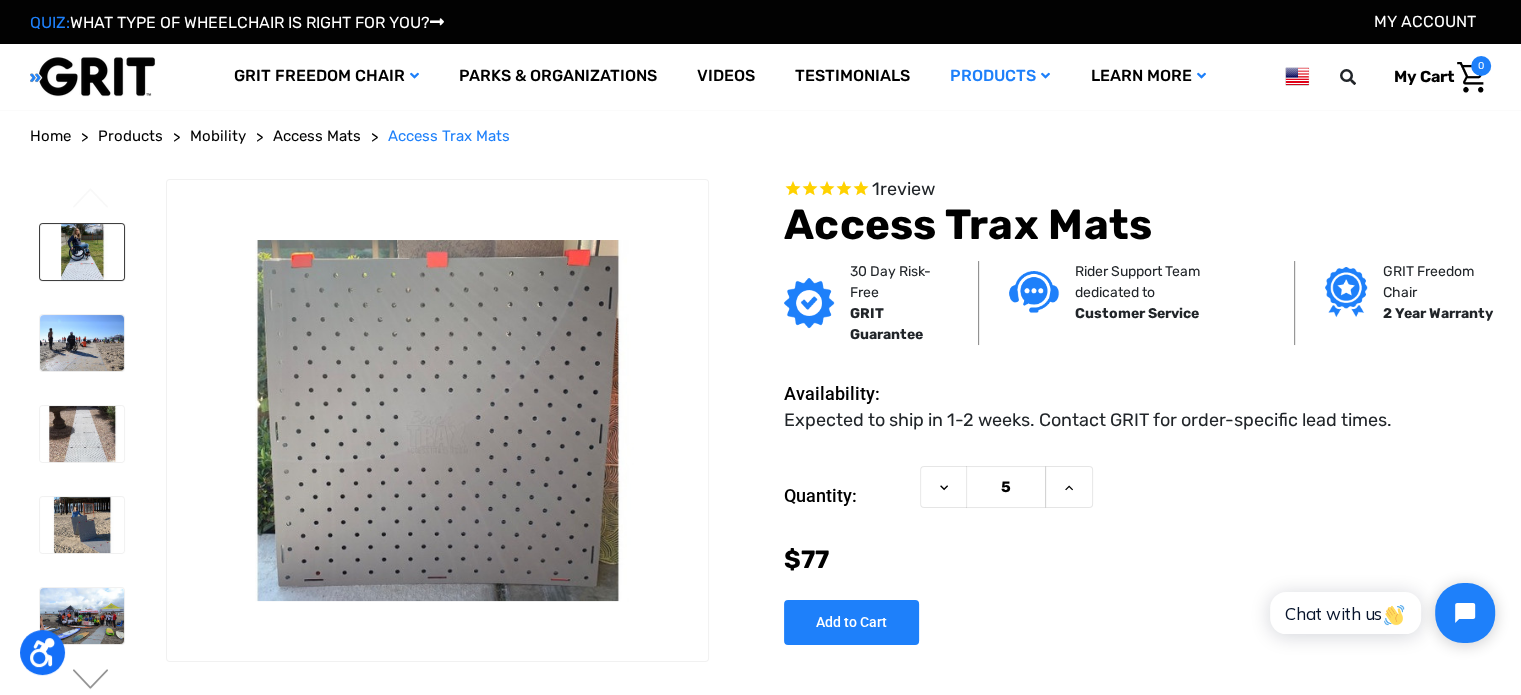 click at bounding box center (82, 252) 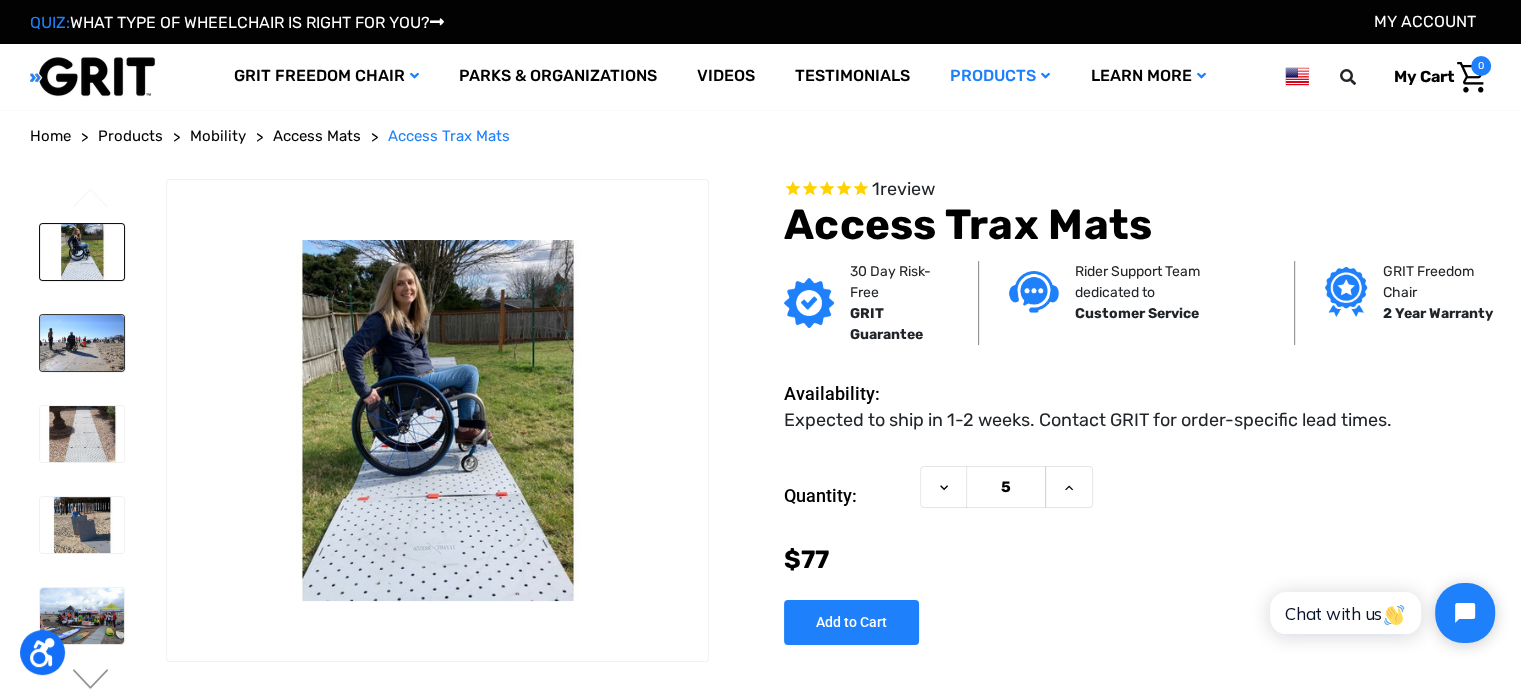 click at bounding box center (82, 343) 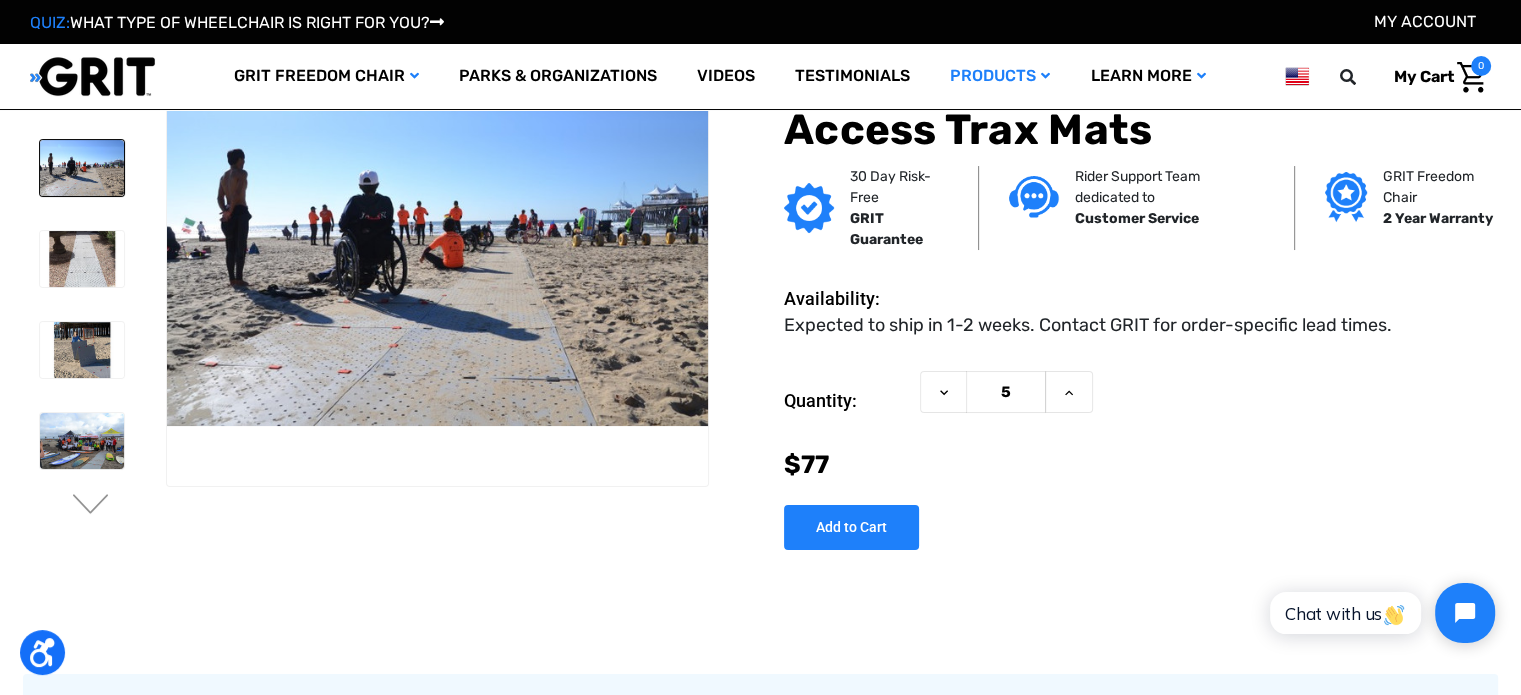 scroll, scrollTop: 100, scrollLeft: 0, axis: vertical 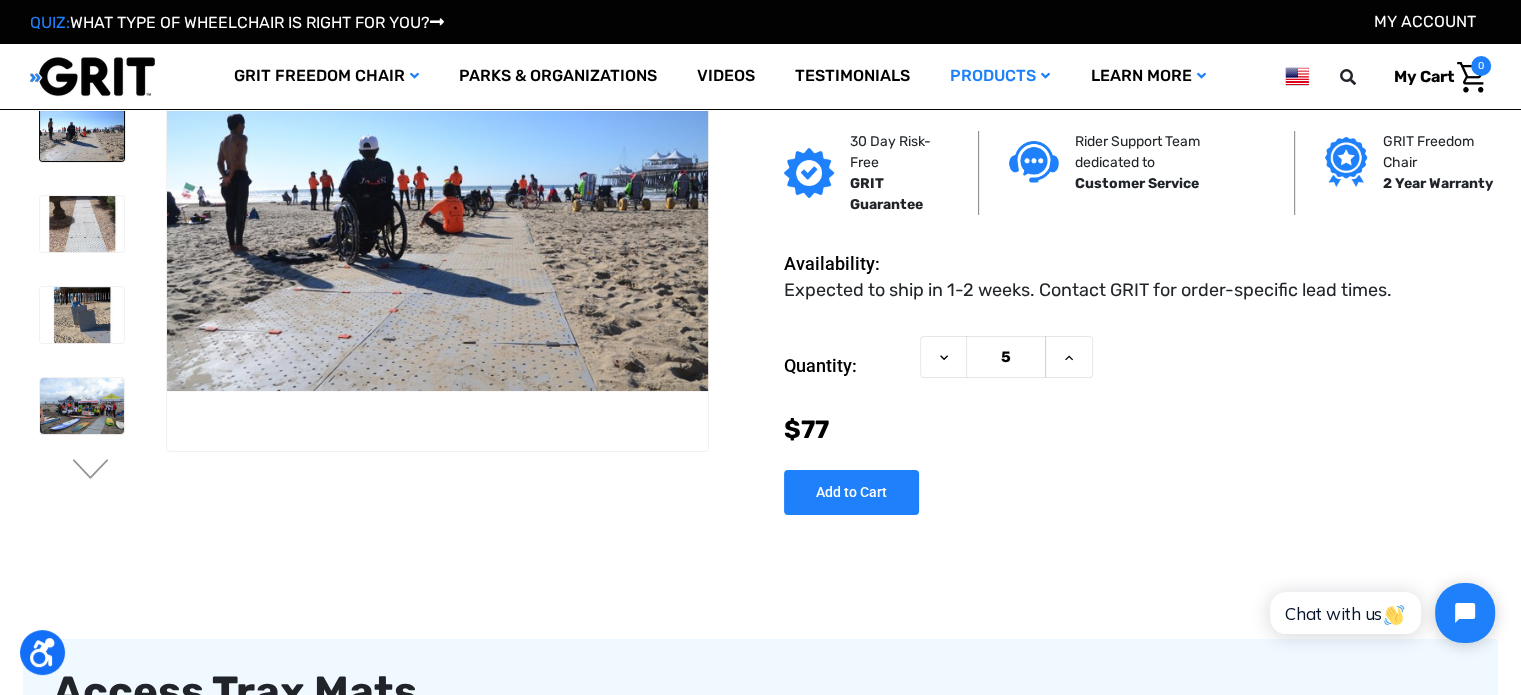 click at bounding box center [82, 315] 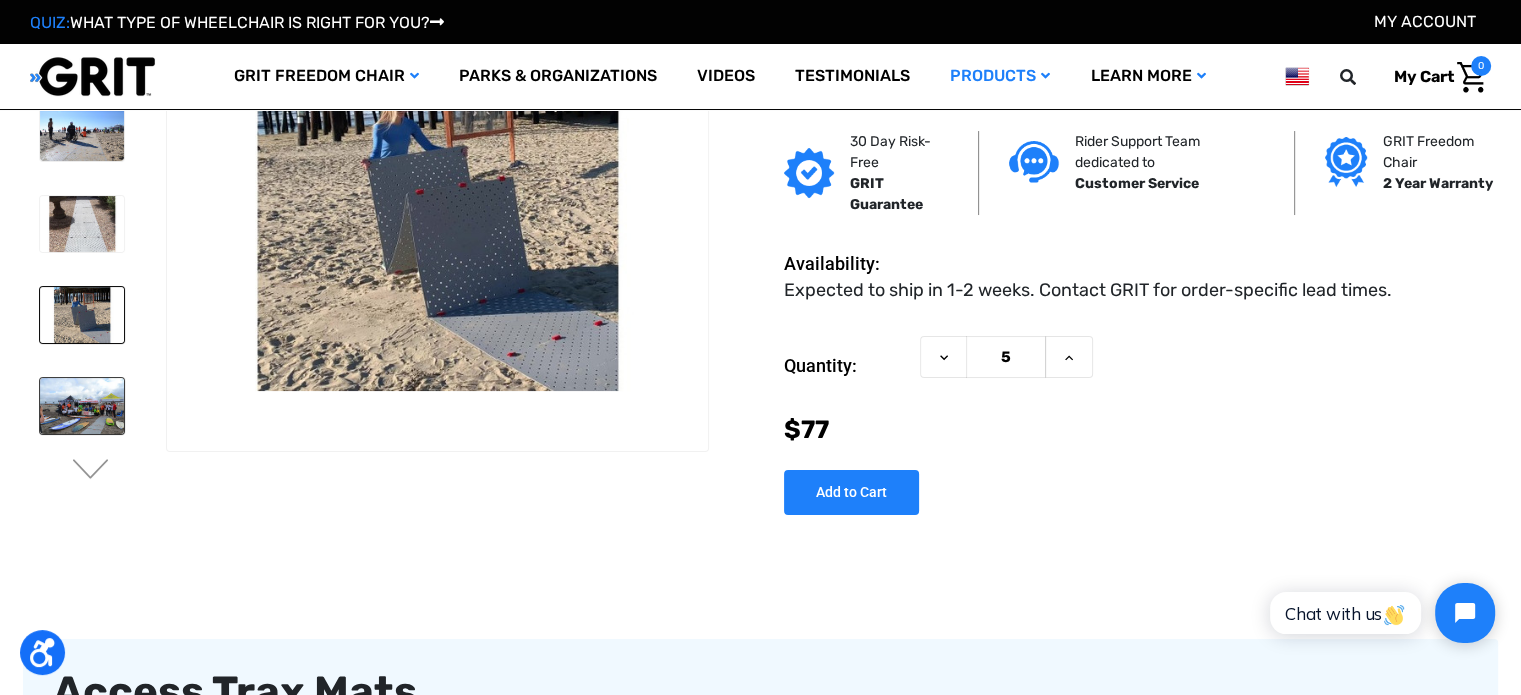 click at bounding box center [82, 406] 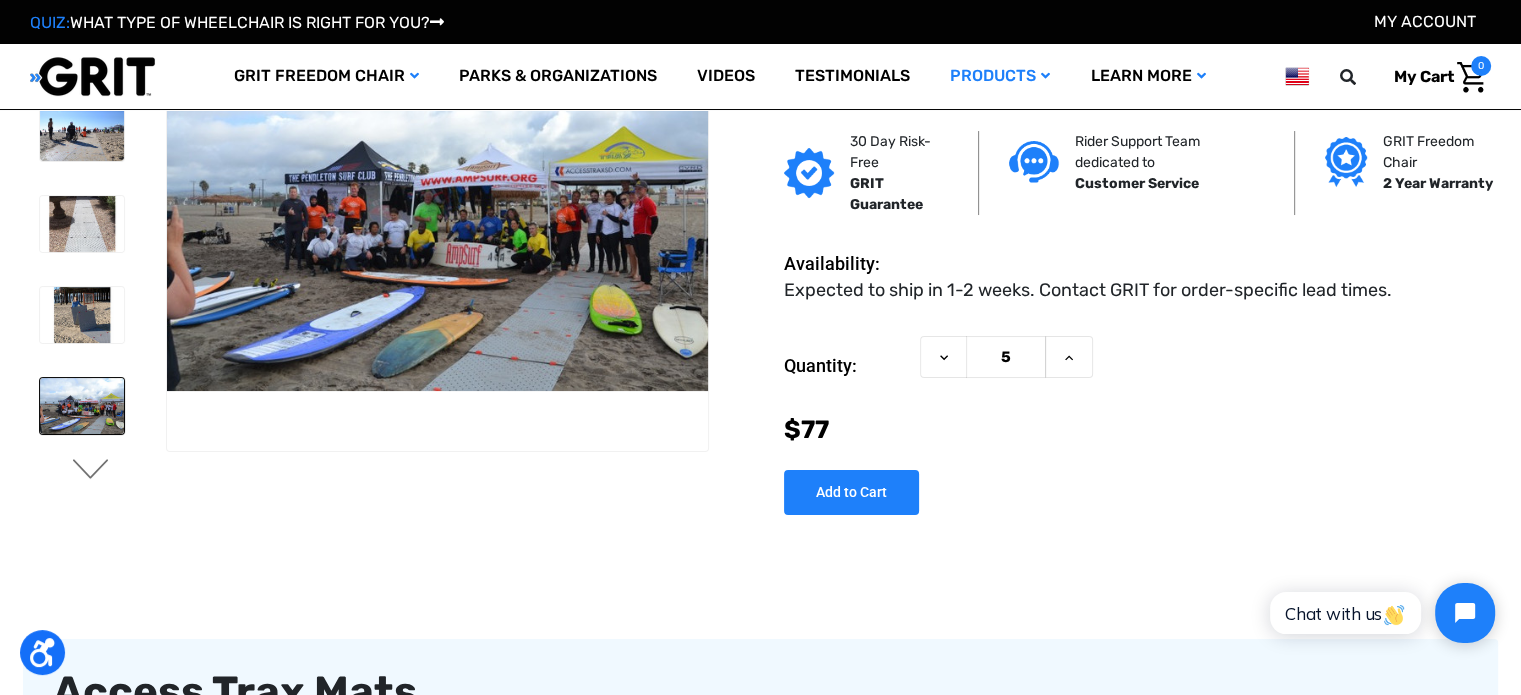 click on "Next" at bounding box center (91, 471) 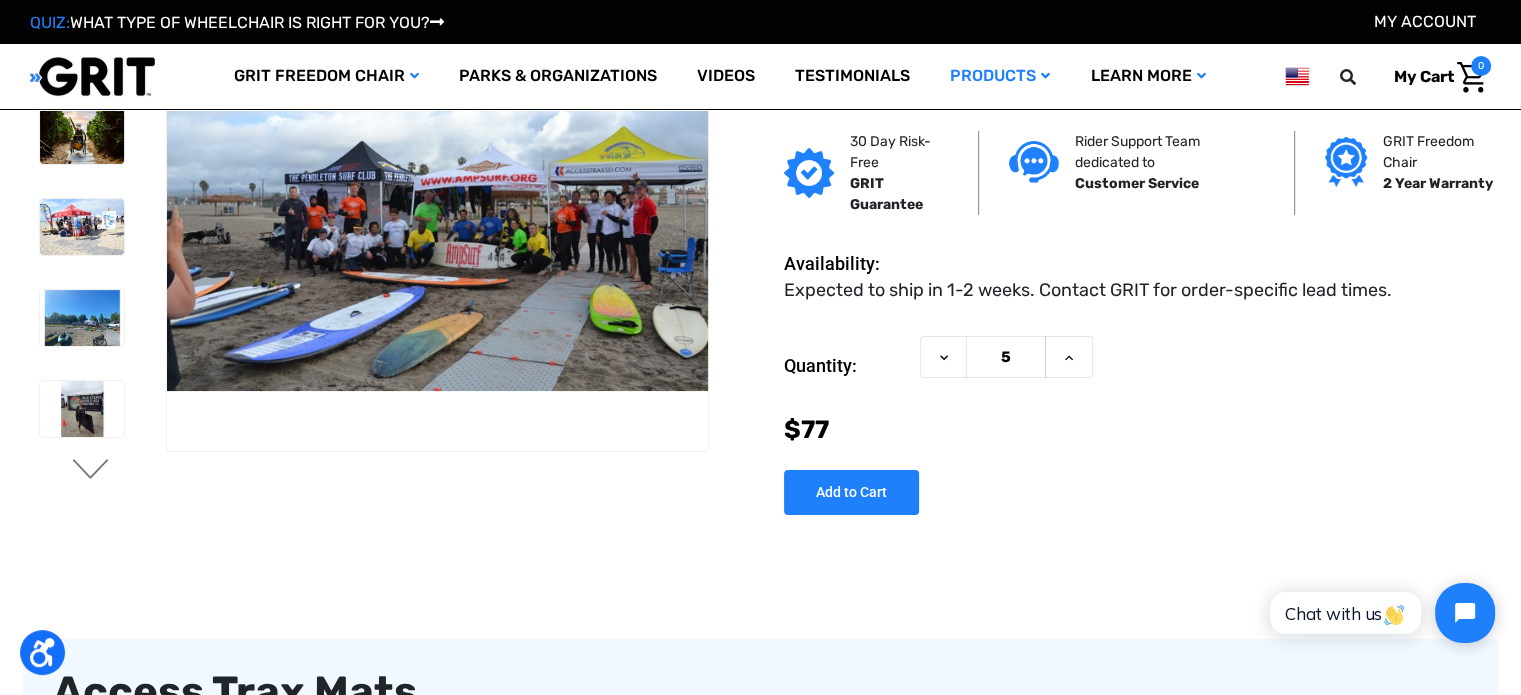 scroll, scrollTop: 0, scrollLeft: 0, axis: both 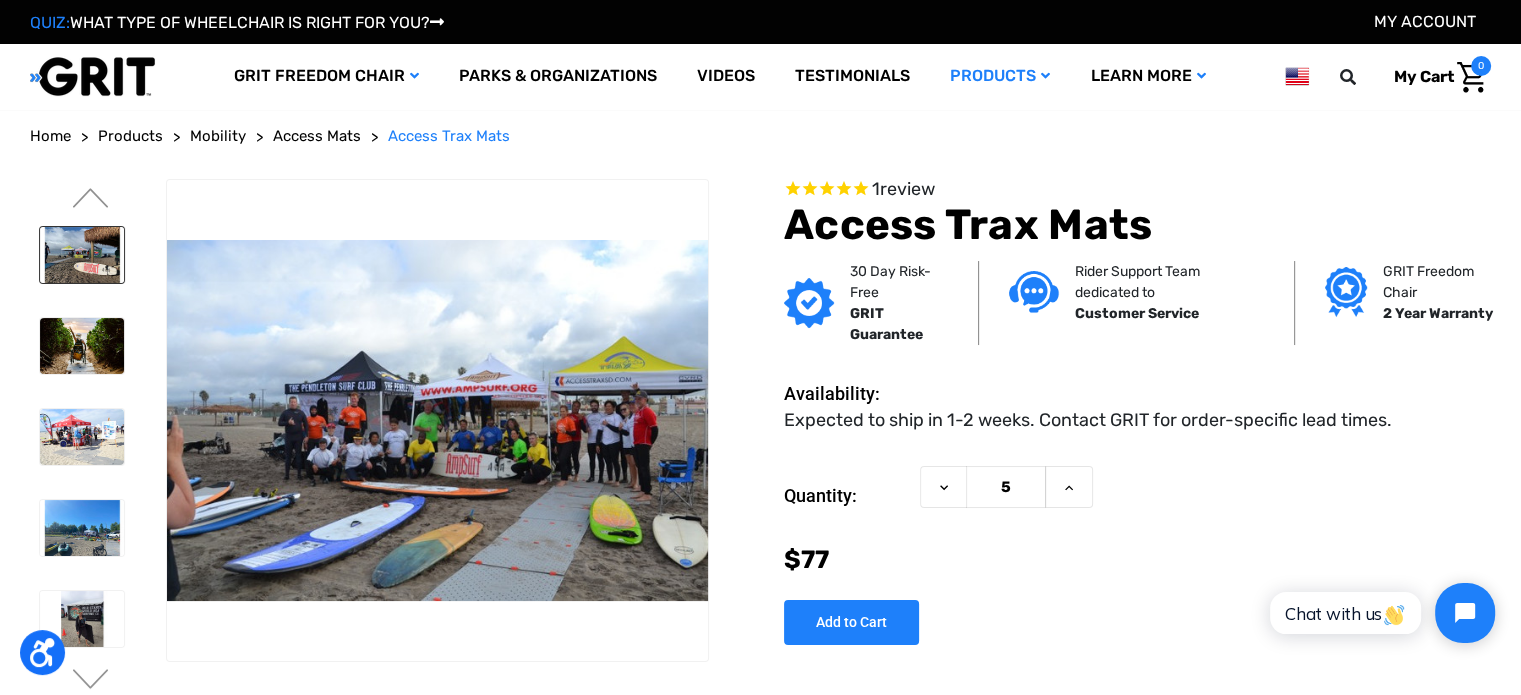 click at bounding box center (82, 255) 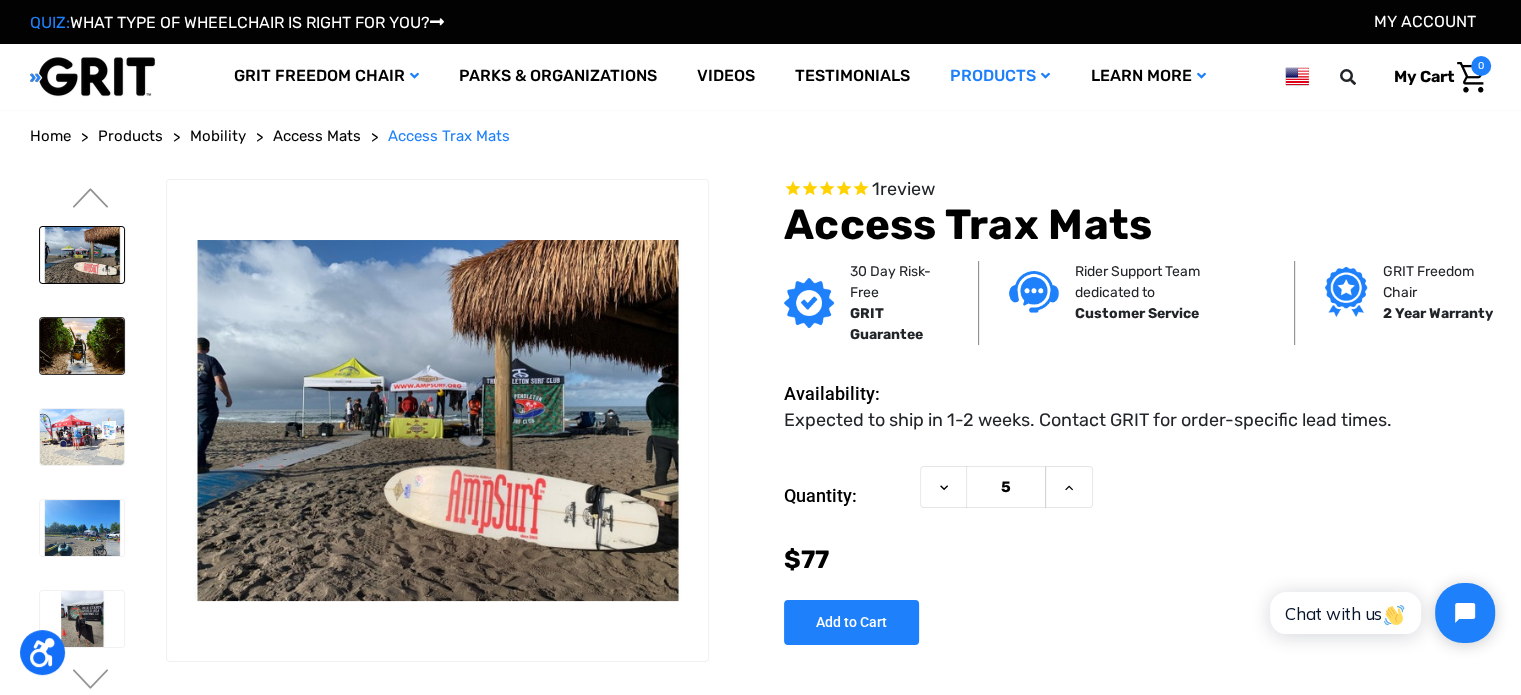 click at bounding box center [82, 346] 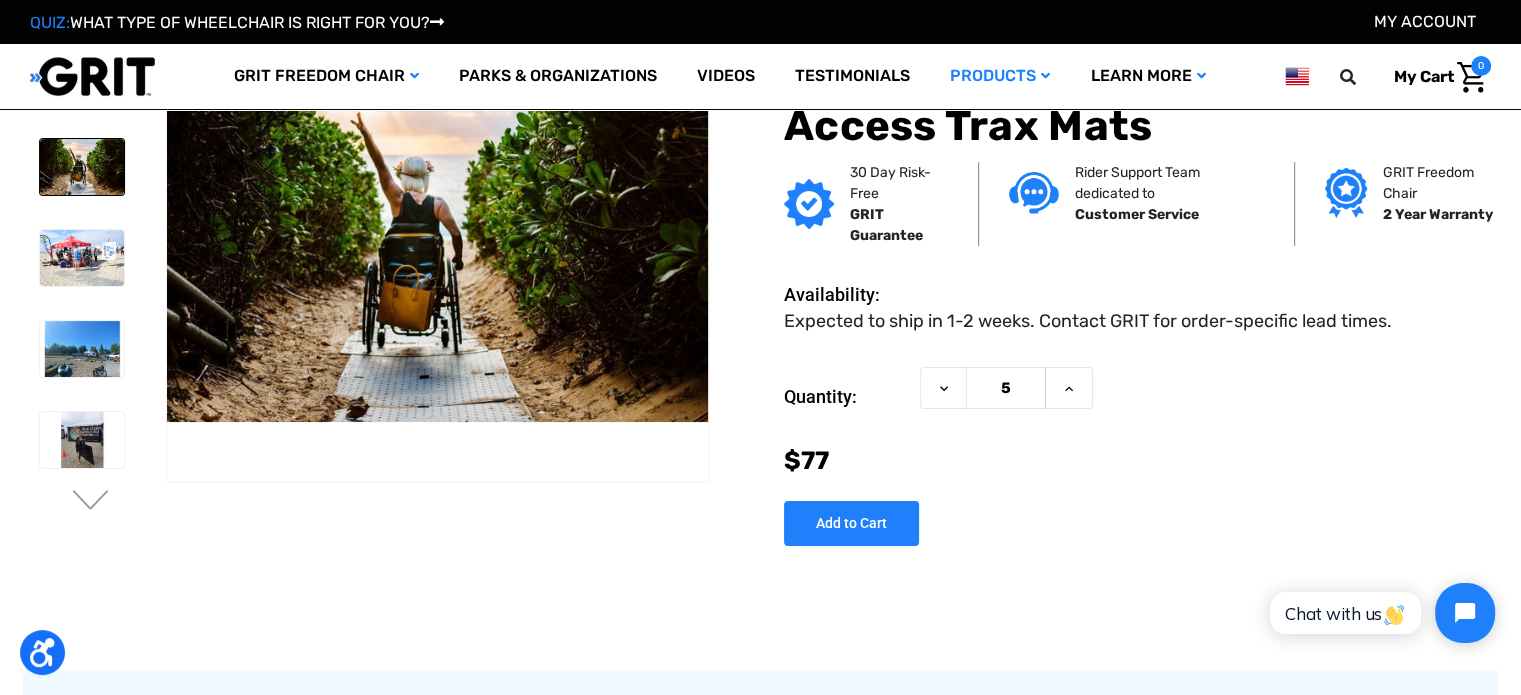 scroll, scrollTop: 100, scrollLeft: 0, axis: vertical 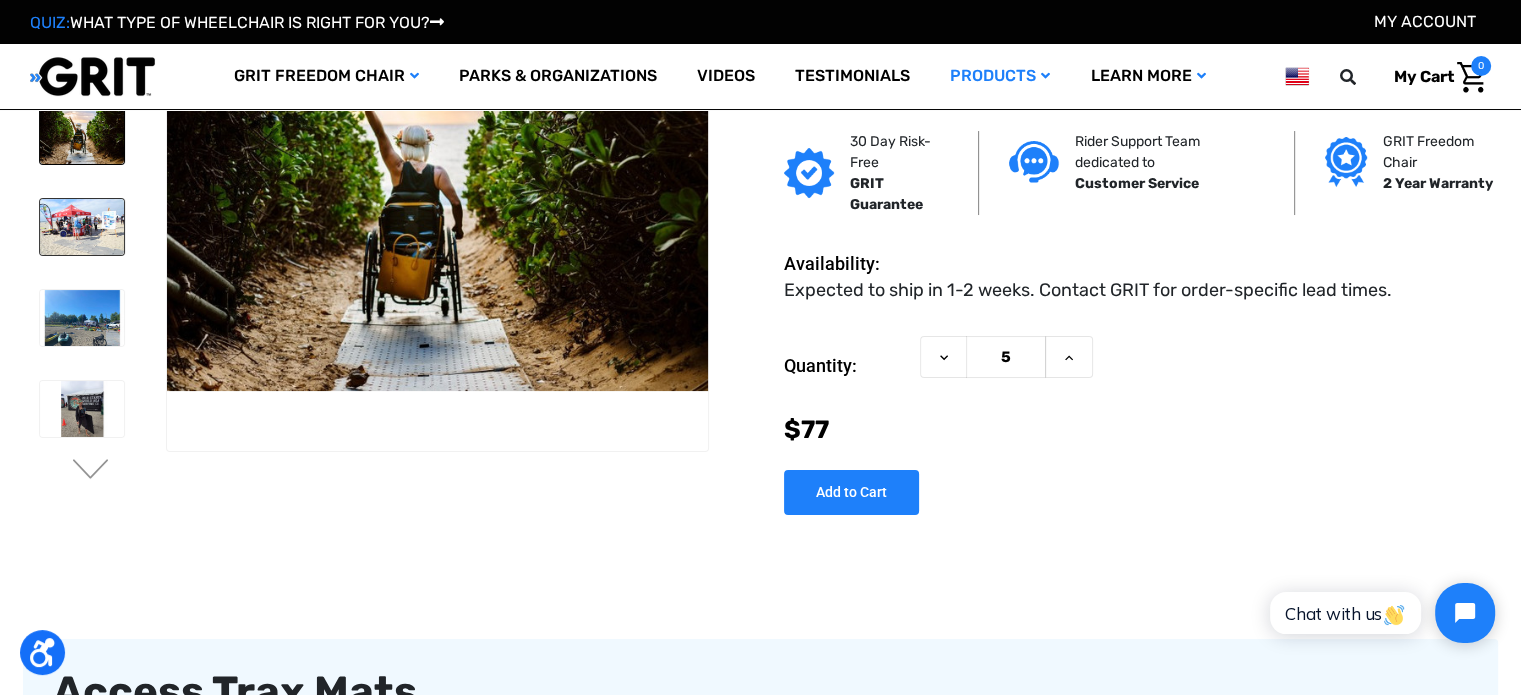 click at bounding box center [82, 227] 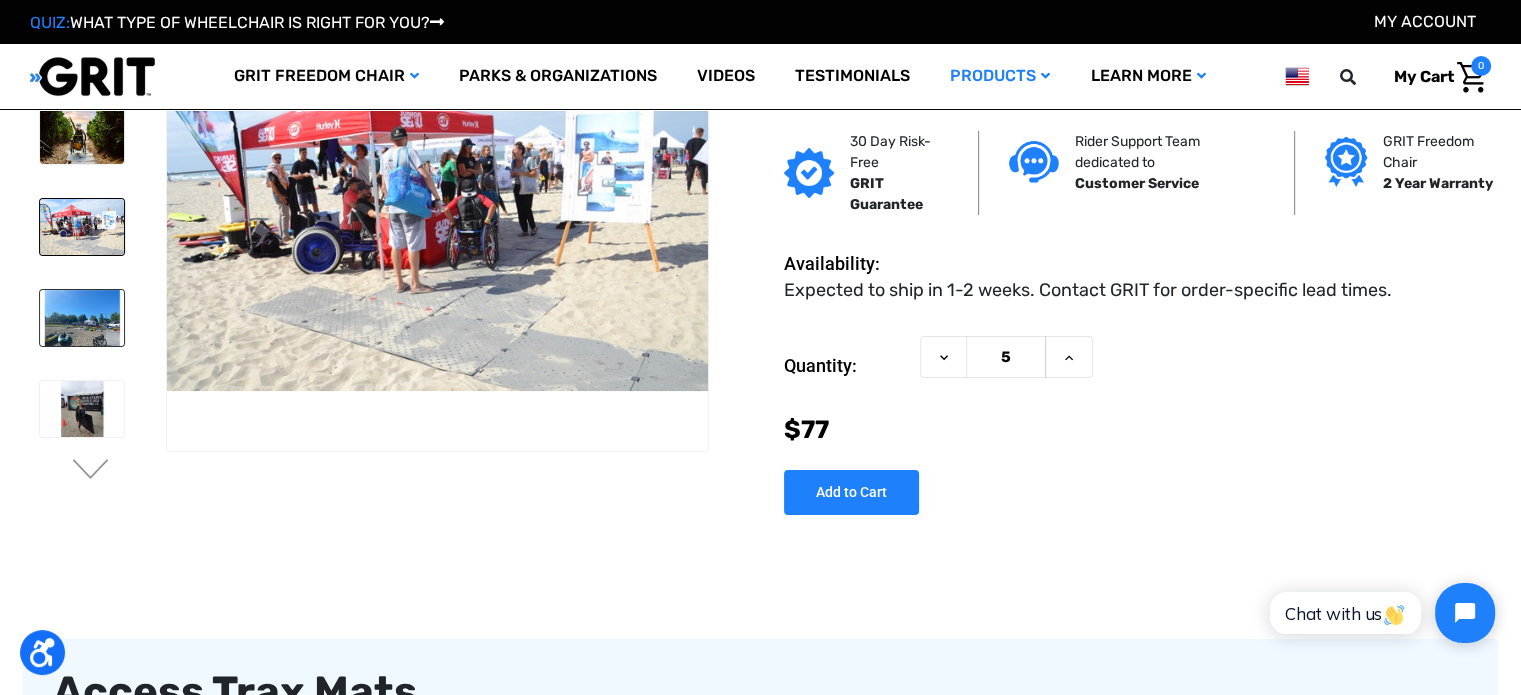 click at bounding box center (82, 318) 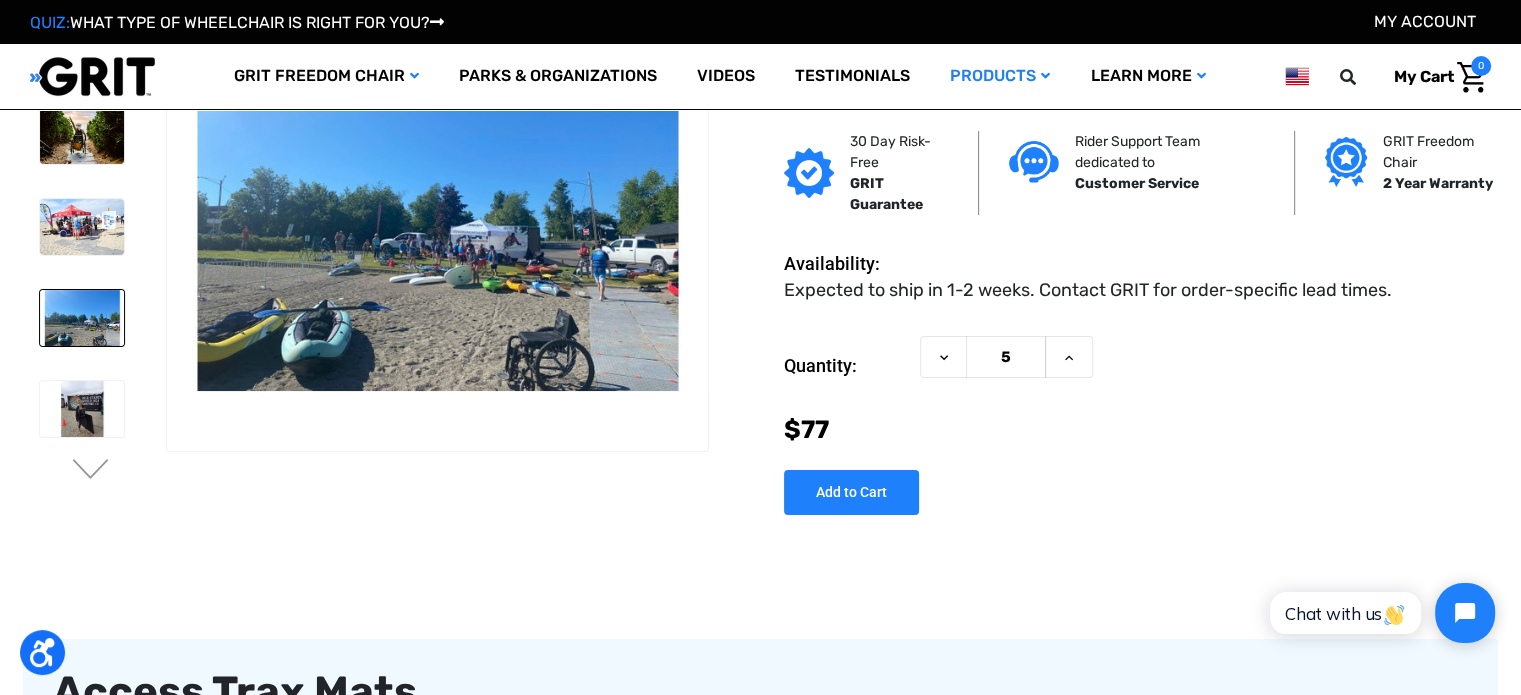 click at bounding box center (81, 409) 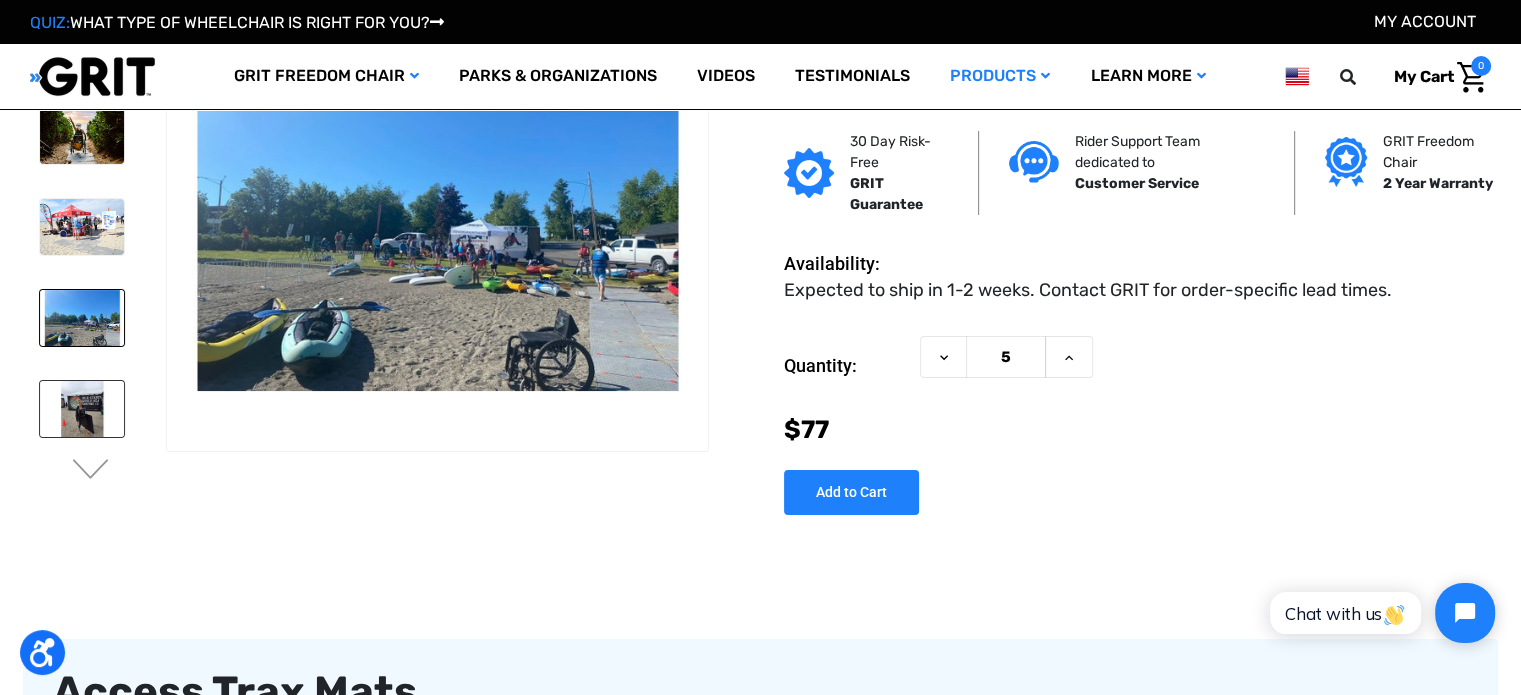 click at bounding box center (82, 409) 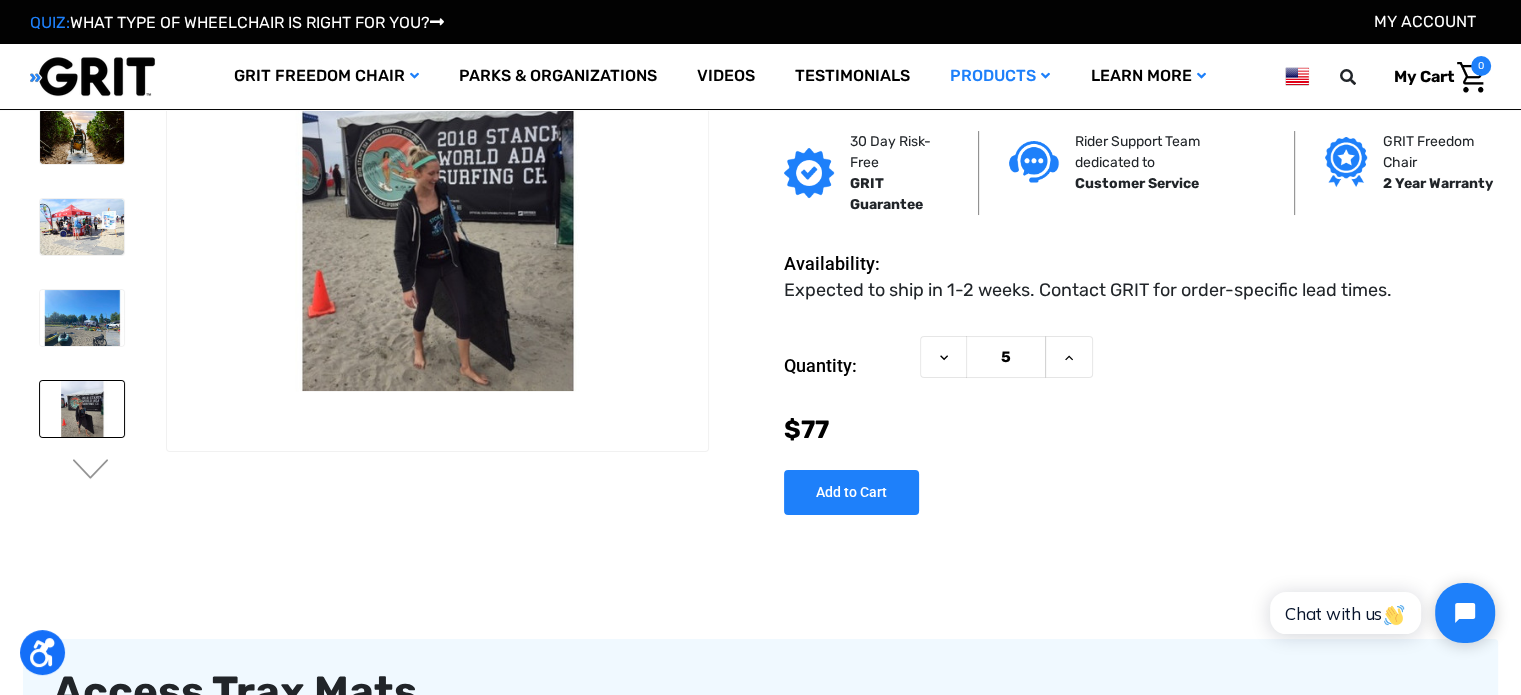 click on "Previous
Next" at bounding box center (98, 230) 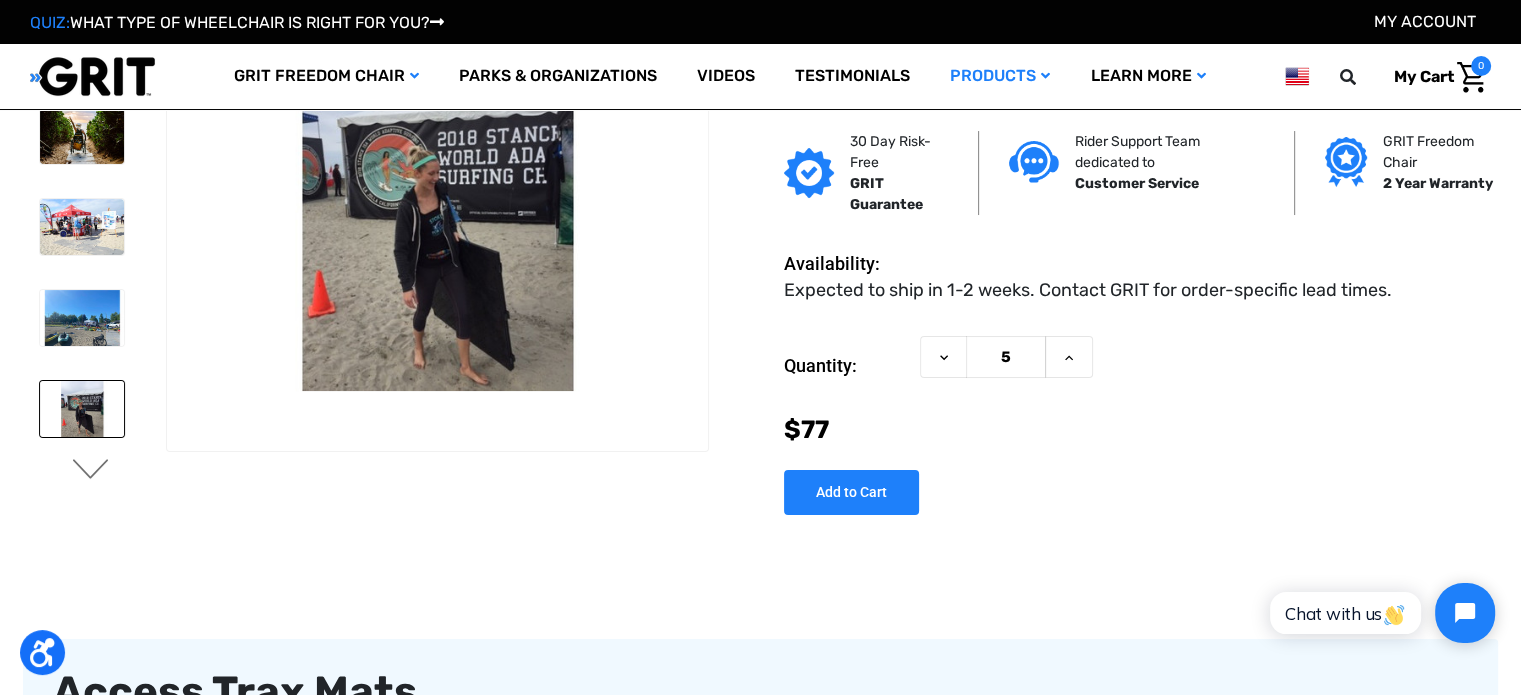 click on "Next" at bounding box center (91, 471) 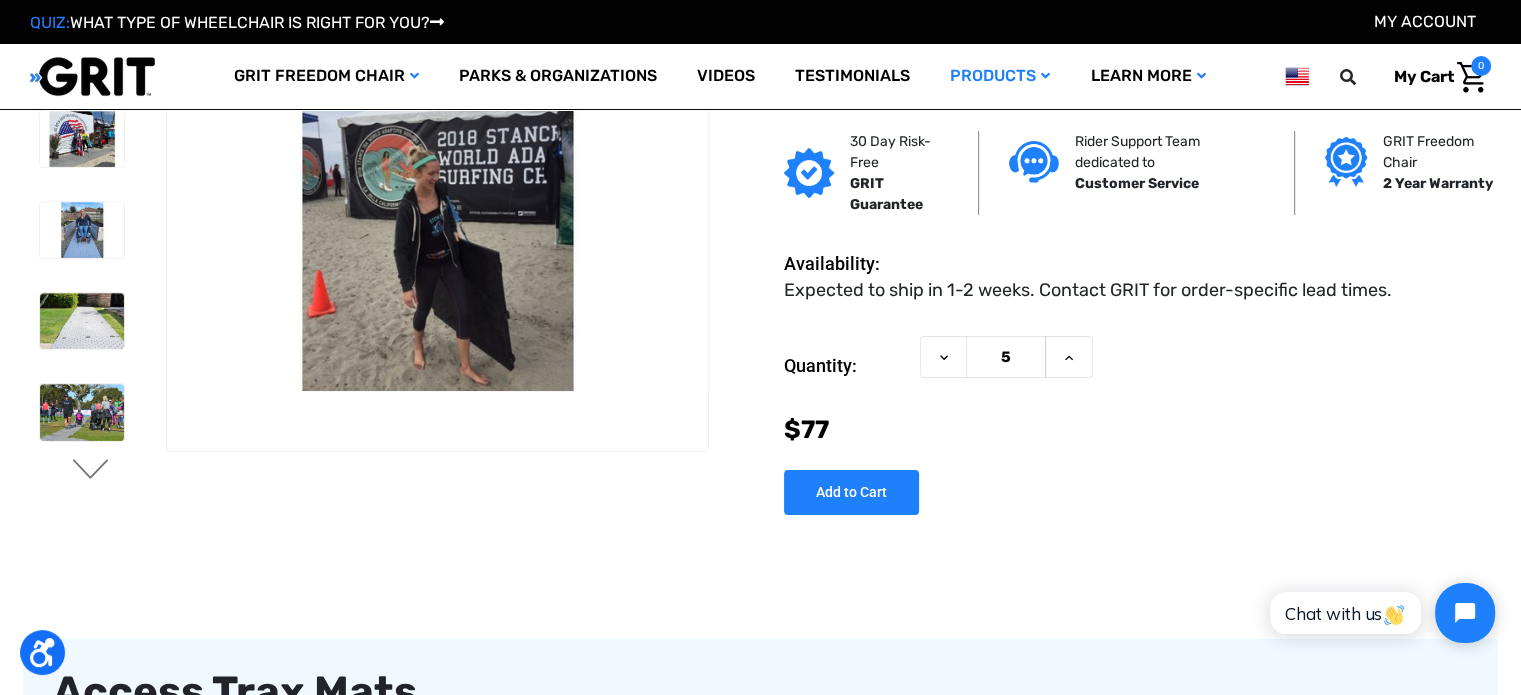 scroll, scrollTop: 0, scrollLeft: 0, axis: both 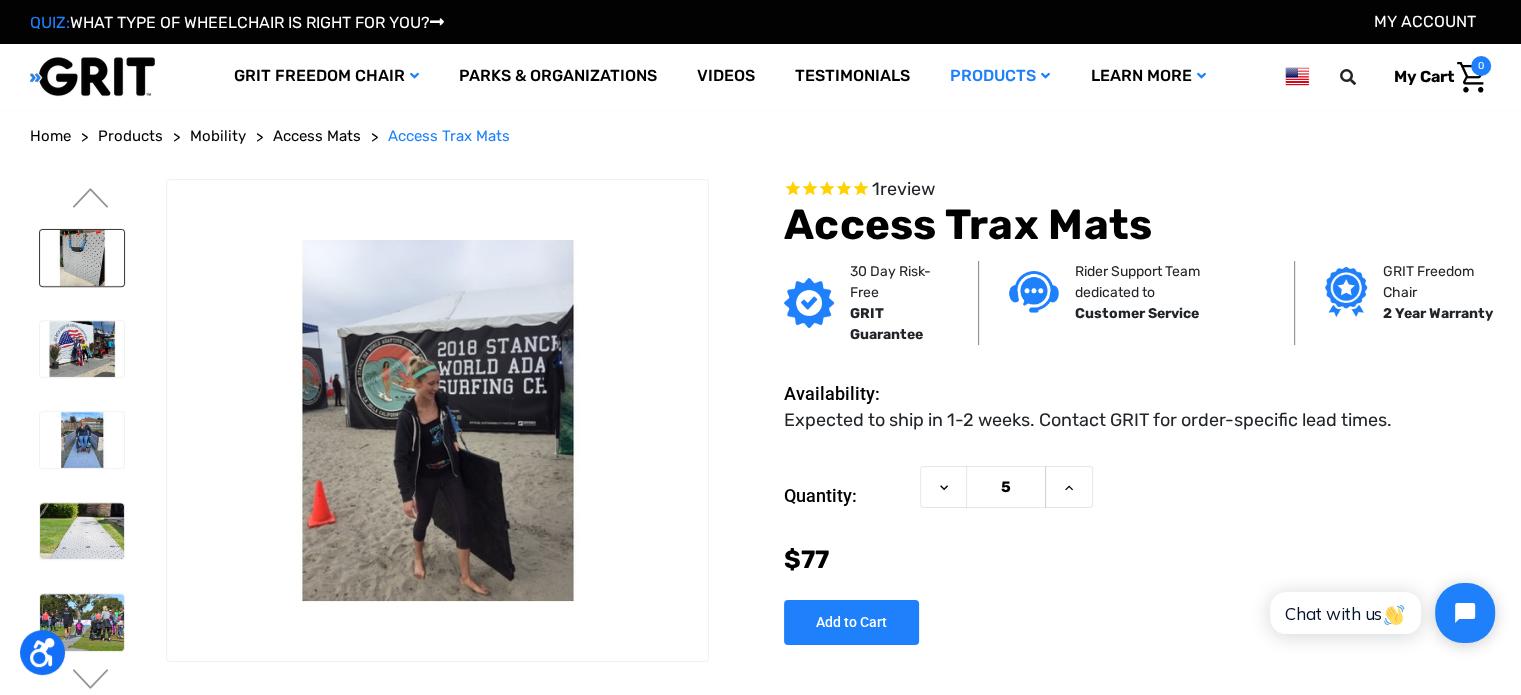 click at bounding box center [82, 258] 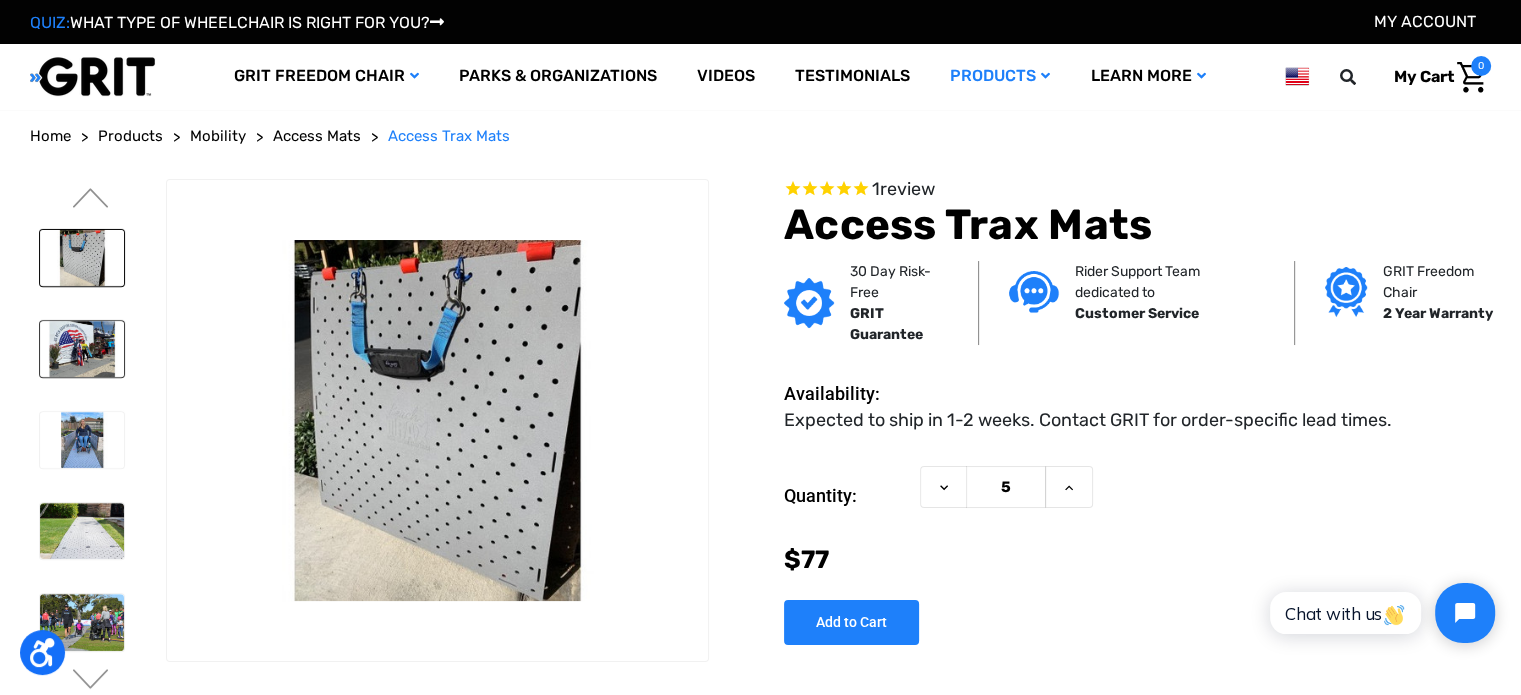 click at bounding box center (82, 349) 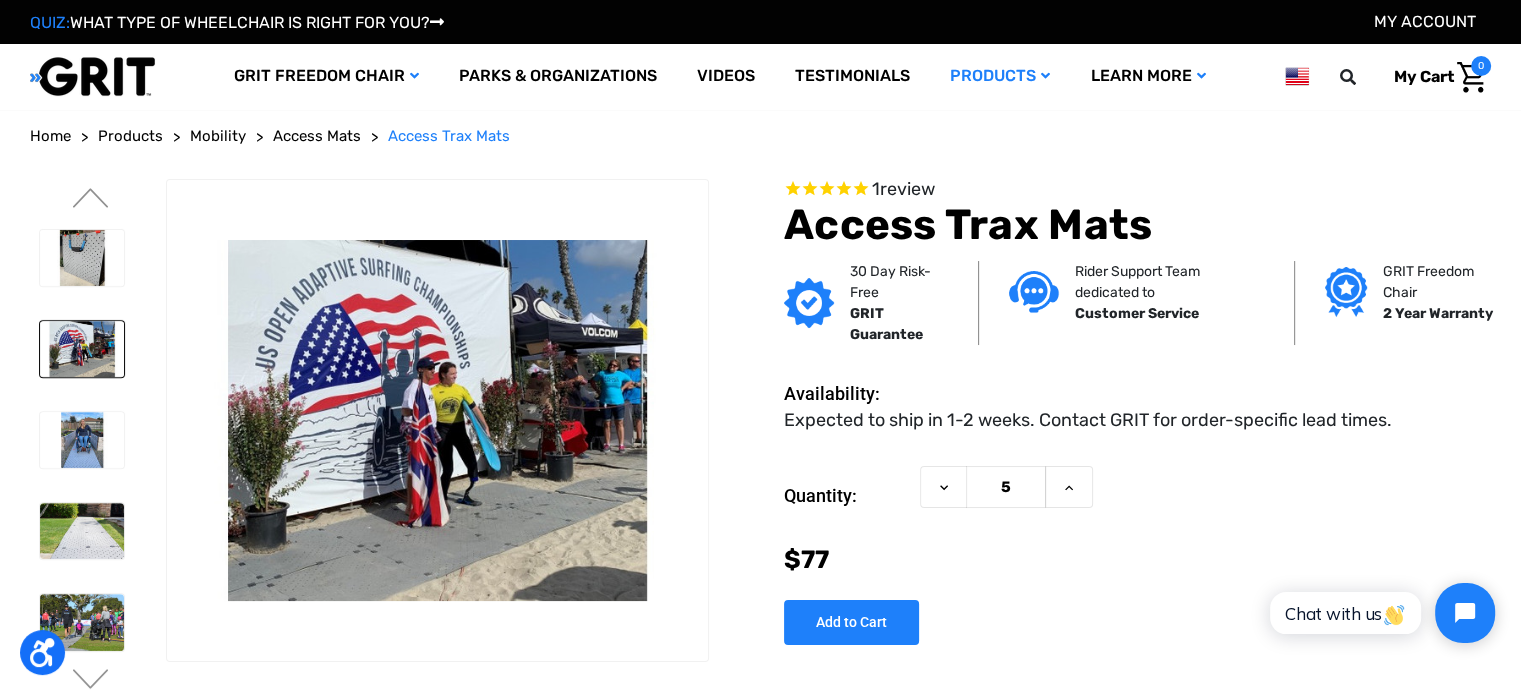 click at bounding box center (81, 440) 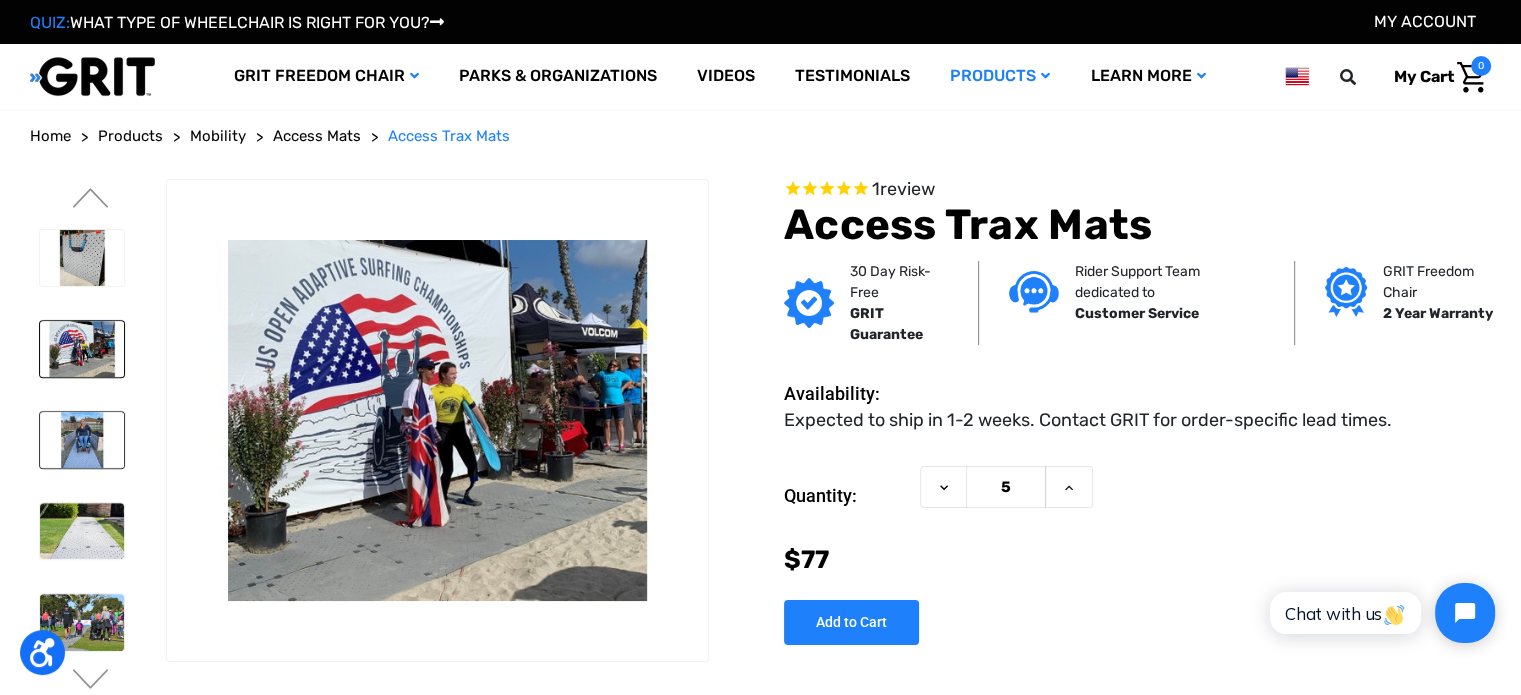 click at bounding box center (82, 440) 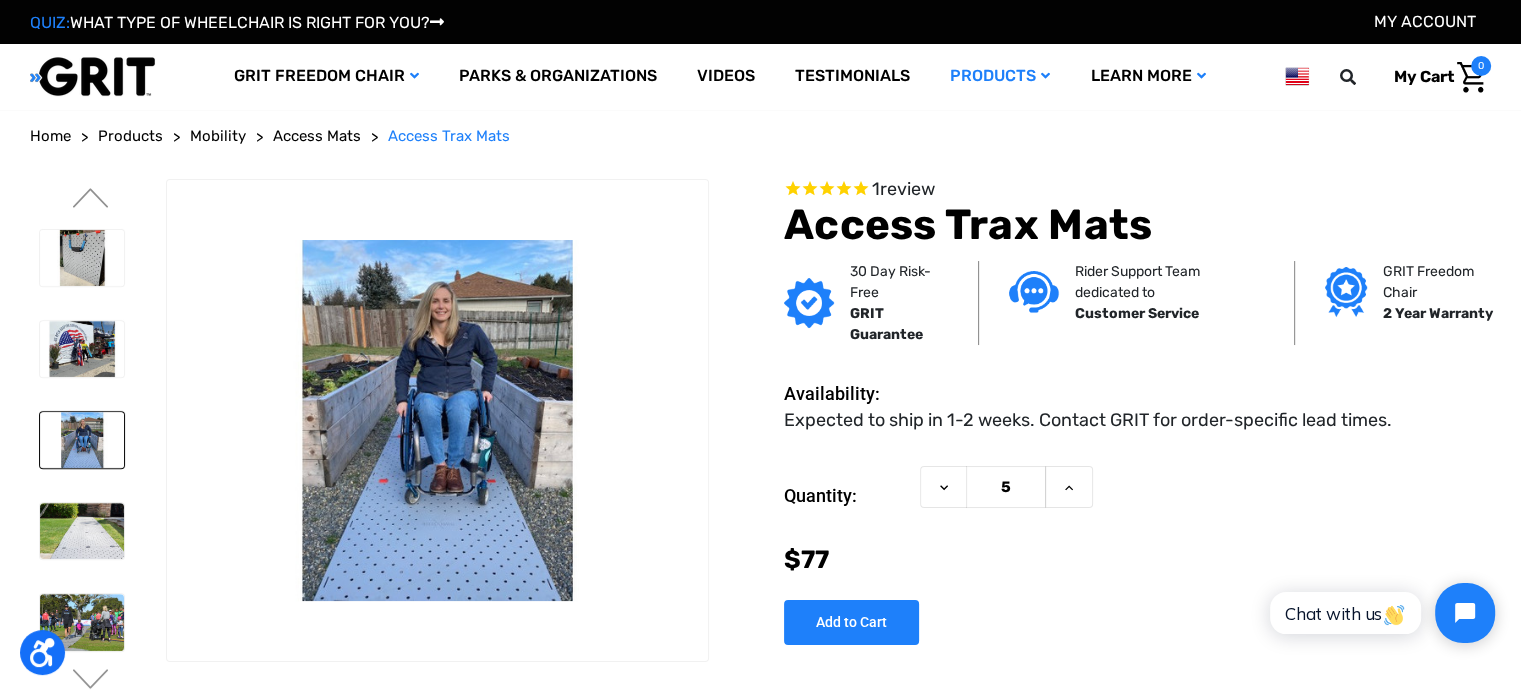 scroll, scrollTop: 100, scrollLeft: 0, axis: vertical 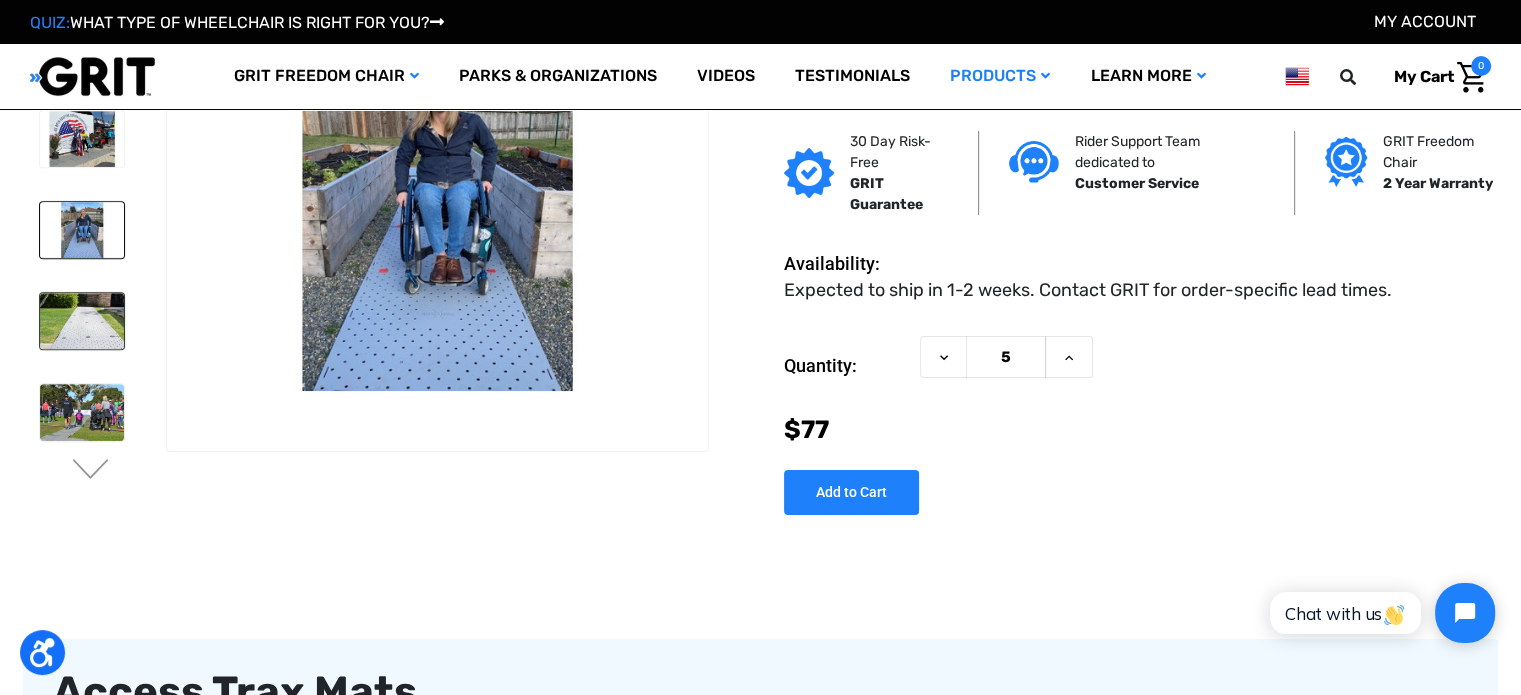 click at bounding box center [82, 321] 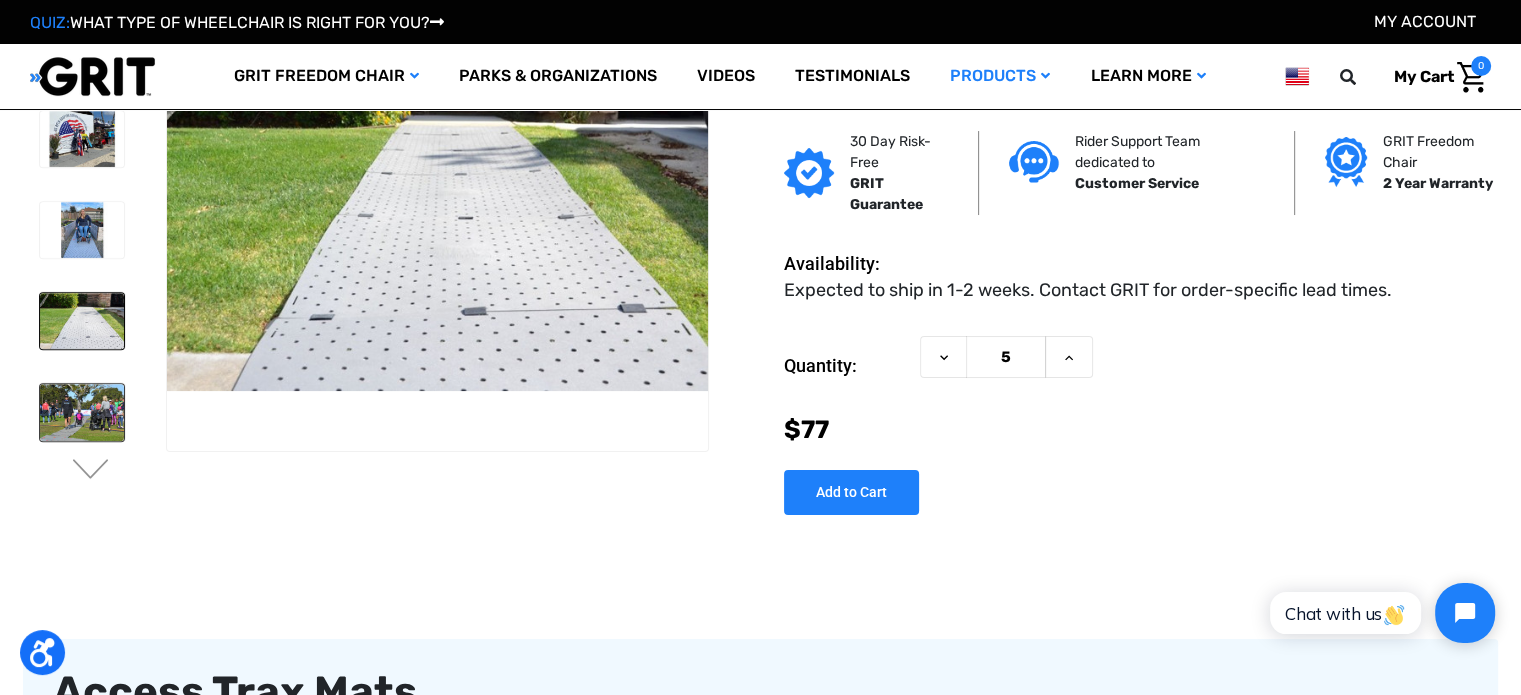 click at bounding box center (82, 412) 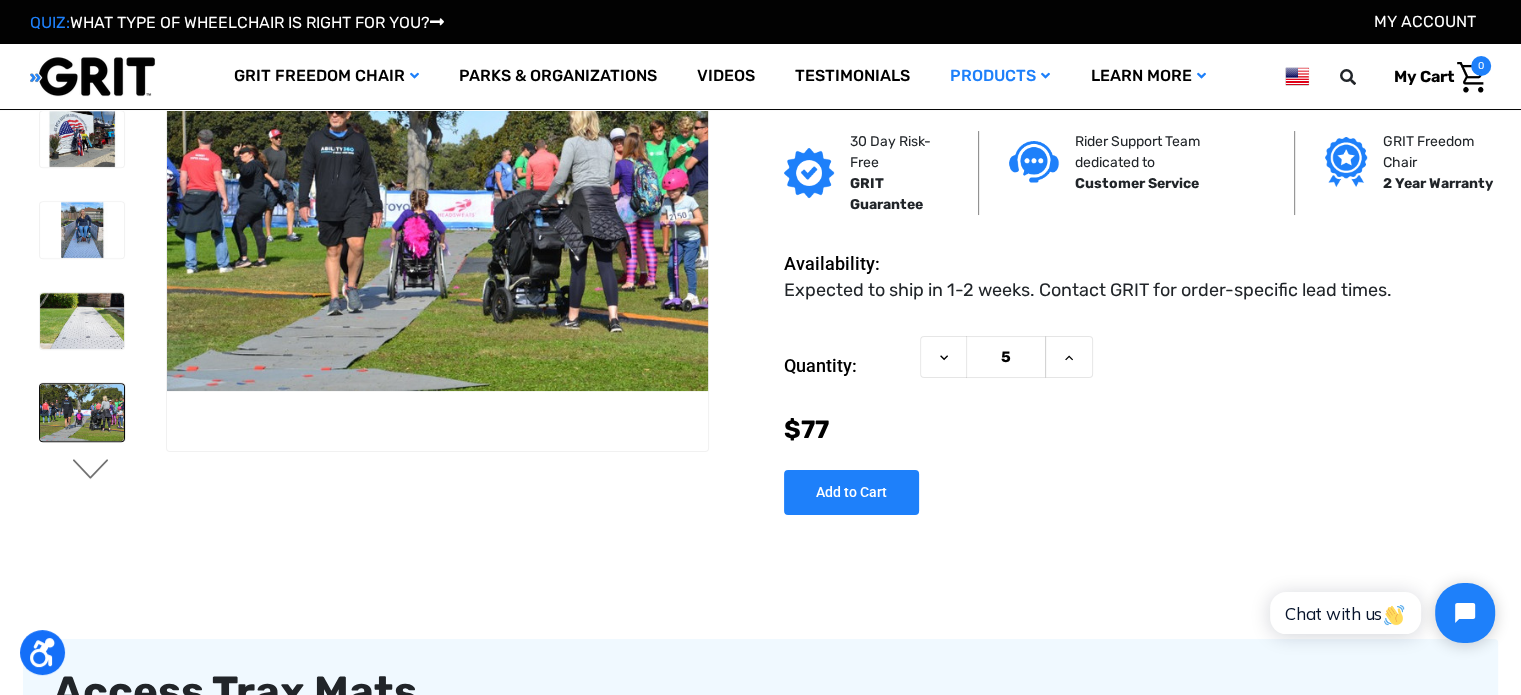 click on "Next" at bounding box center (91, 471) 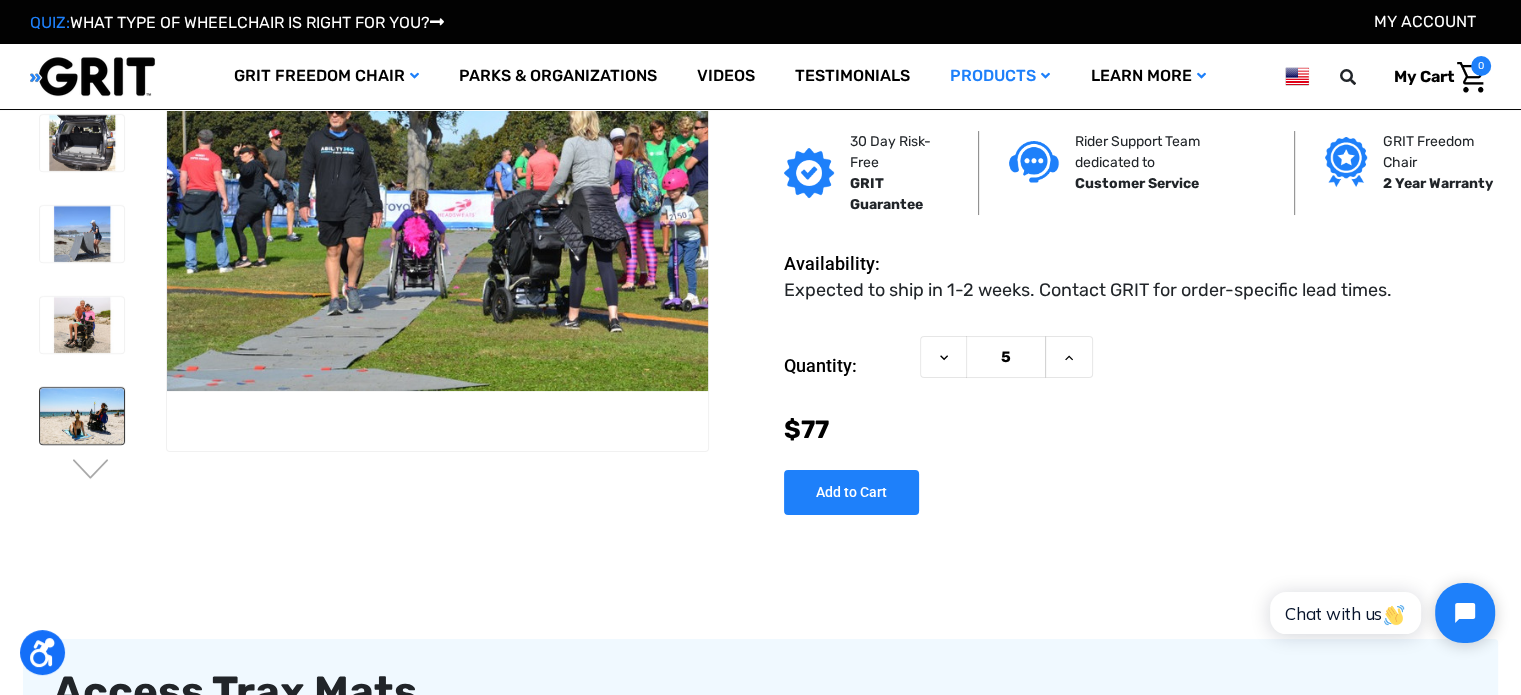 scroll, scrollTop: 0, scrollLeft: 0, axis: both 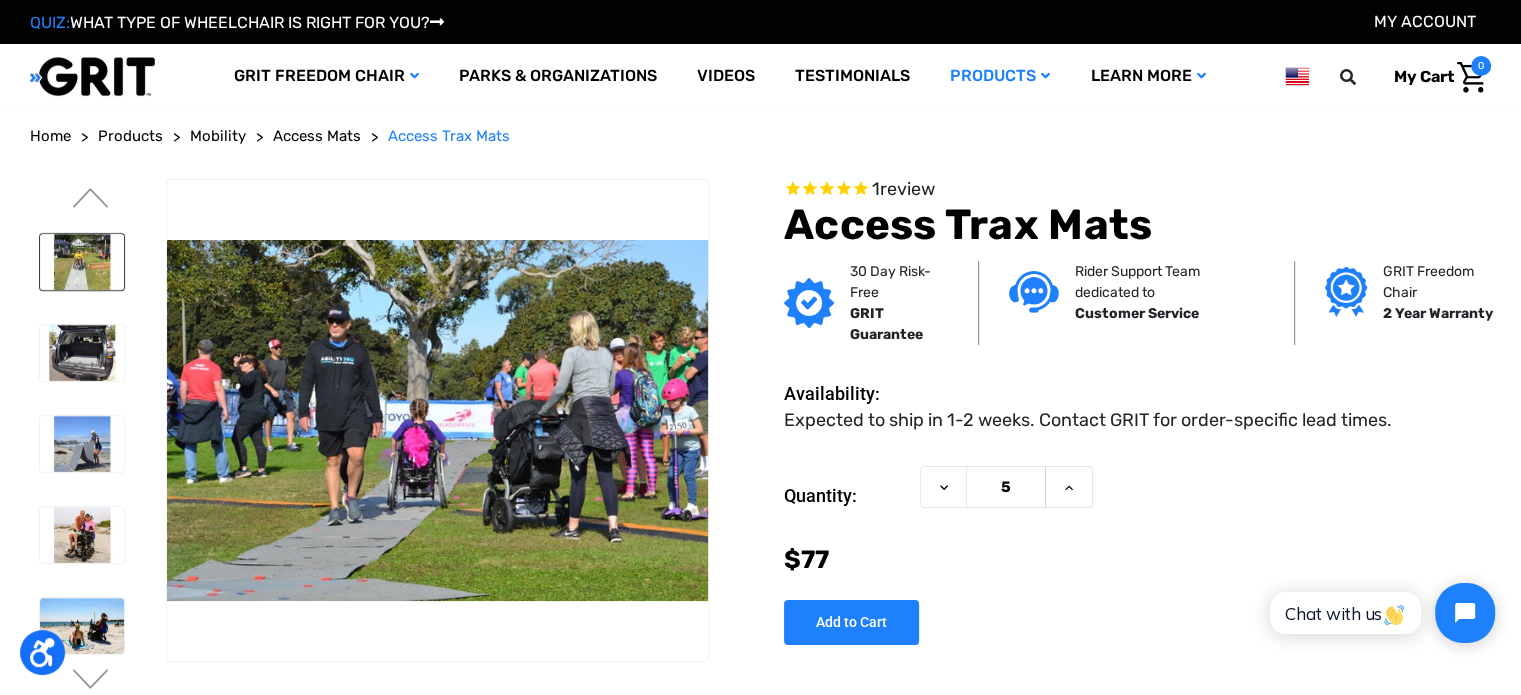 click at bounding box center [82, 262] 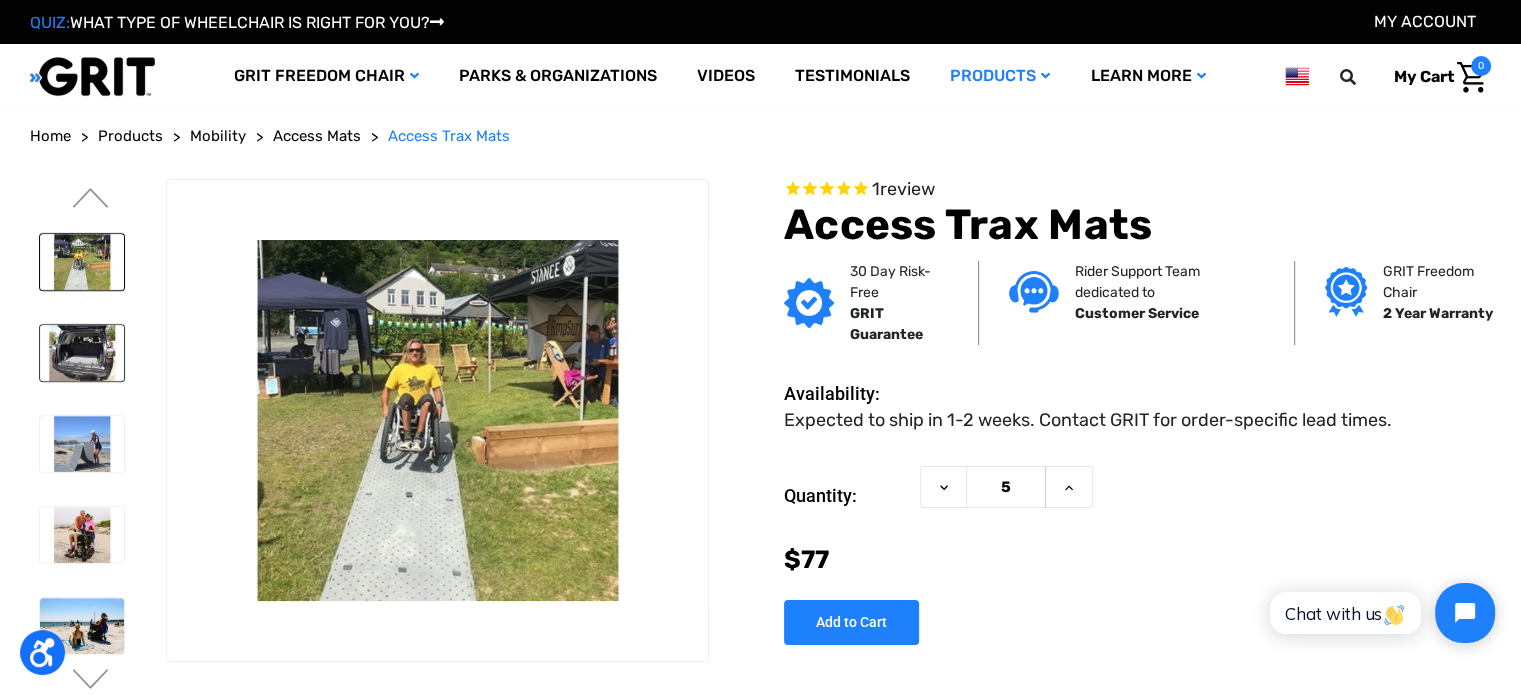 click at bounding box center [82, 353] 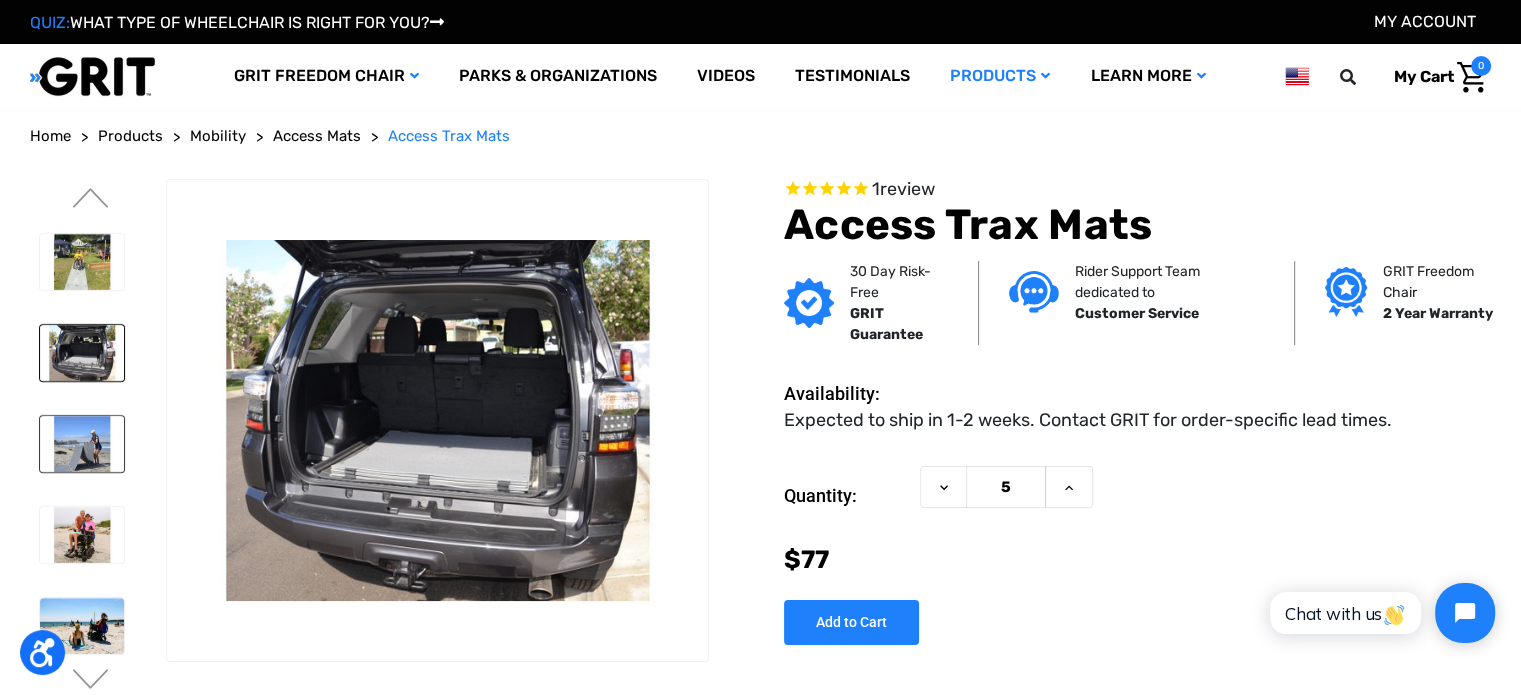 click at bounding box center (82, 444) 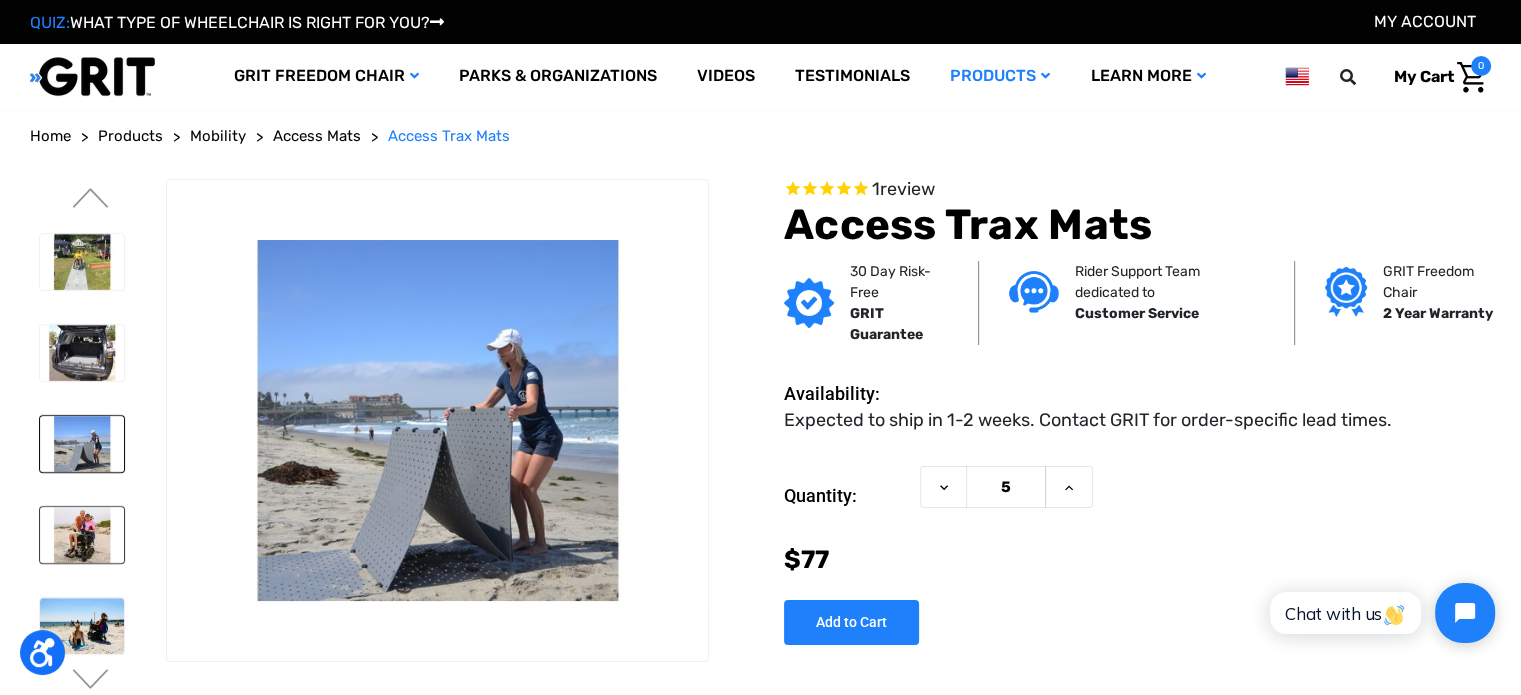click at bounding box center [82, 535] 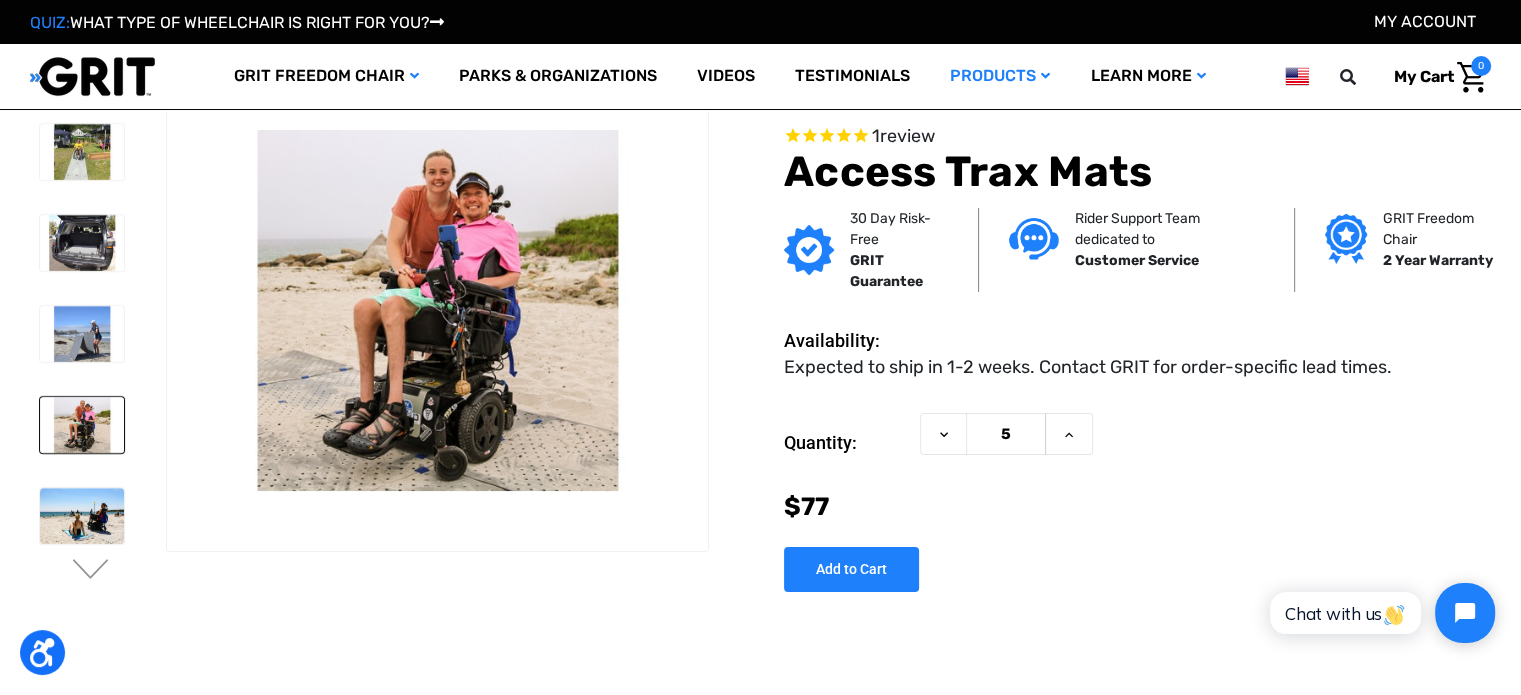 scroll, scrollTop: 100, scrollLeft: 0, axis: vertical 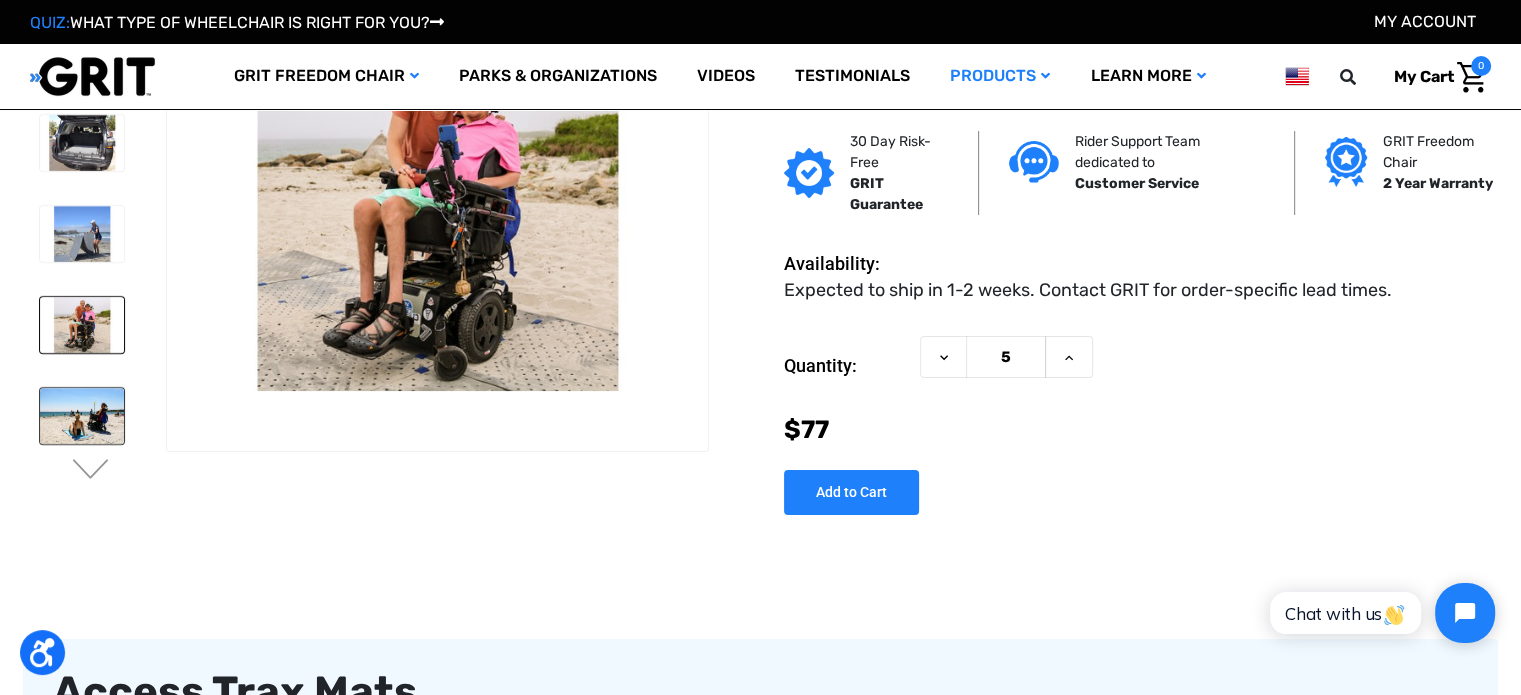 click at bounding box center (82, 416) 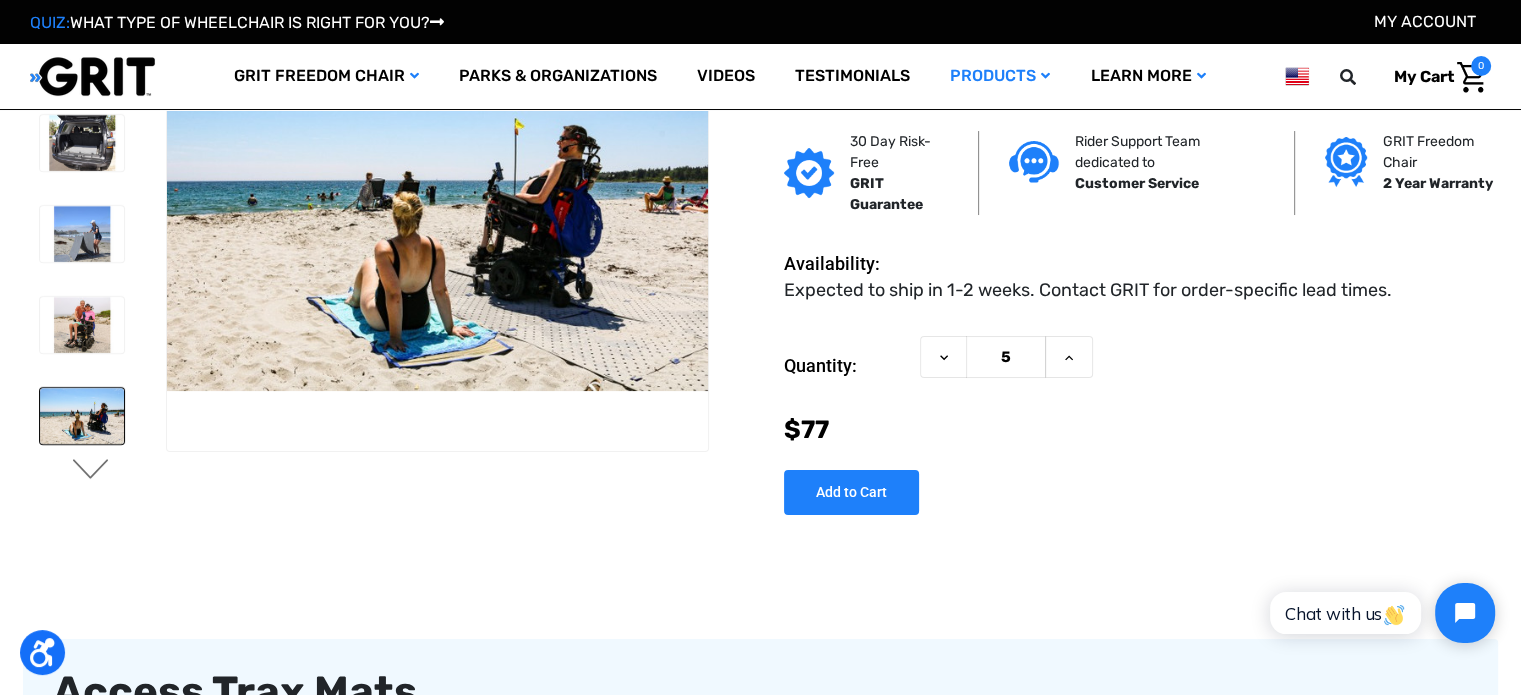 click on "Next" at bounding box center (91, 471) 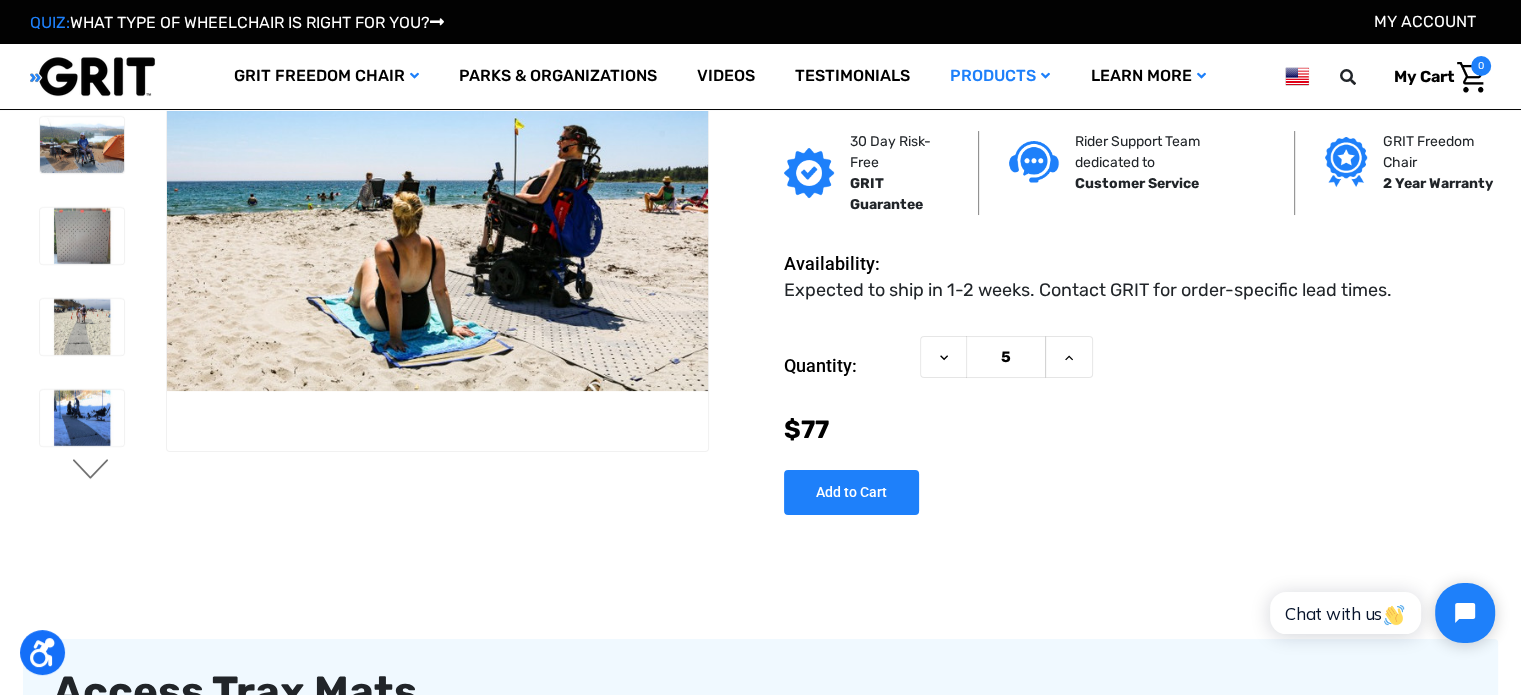 scroll, scrollTop: 0, scrollLeft: 0, axis: both 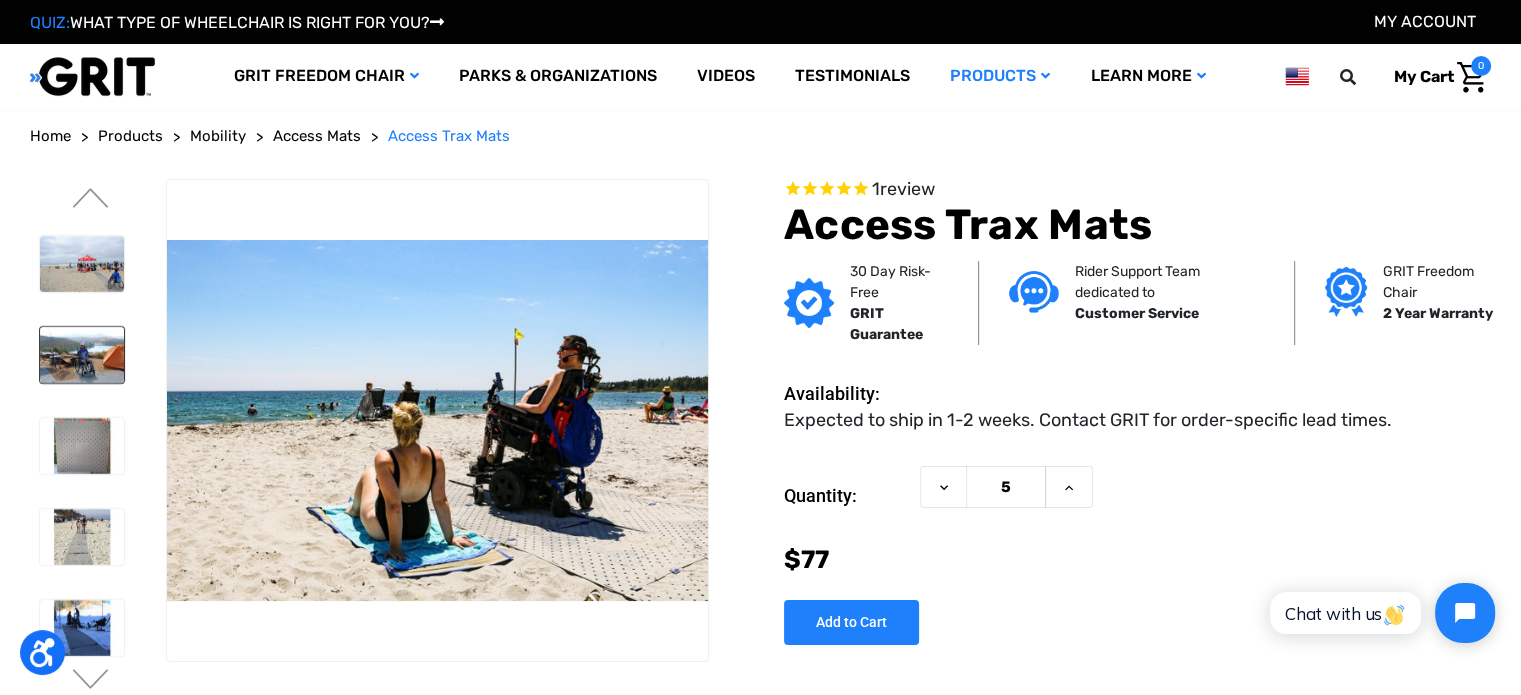 click at bounding box center (82, 355) 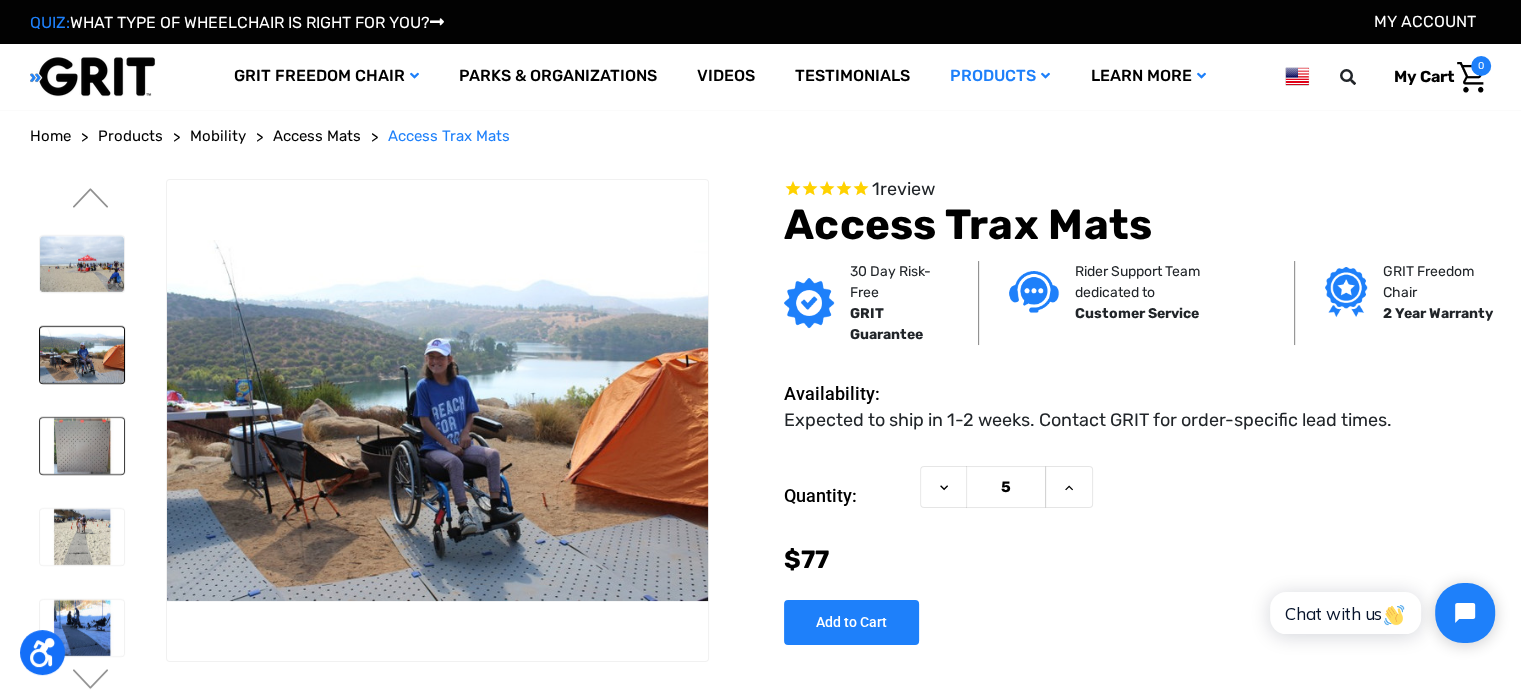 click at bounding box center (82, 446) 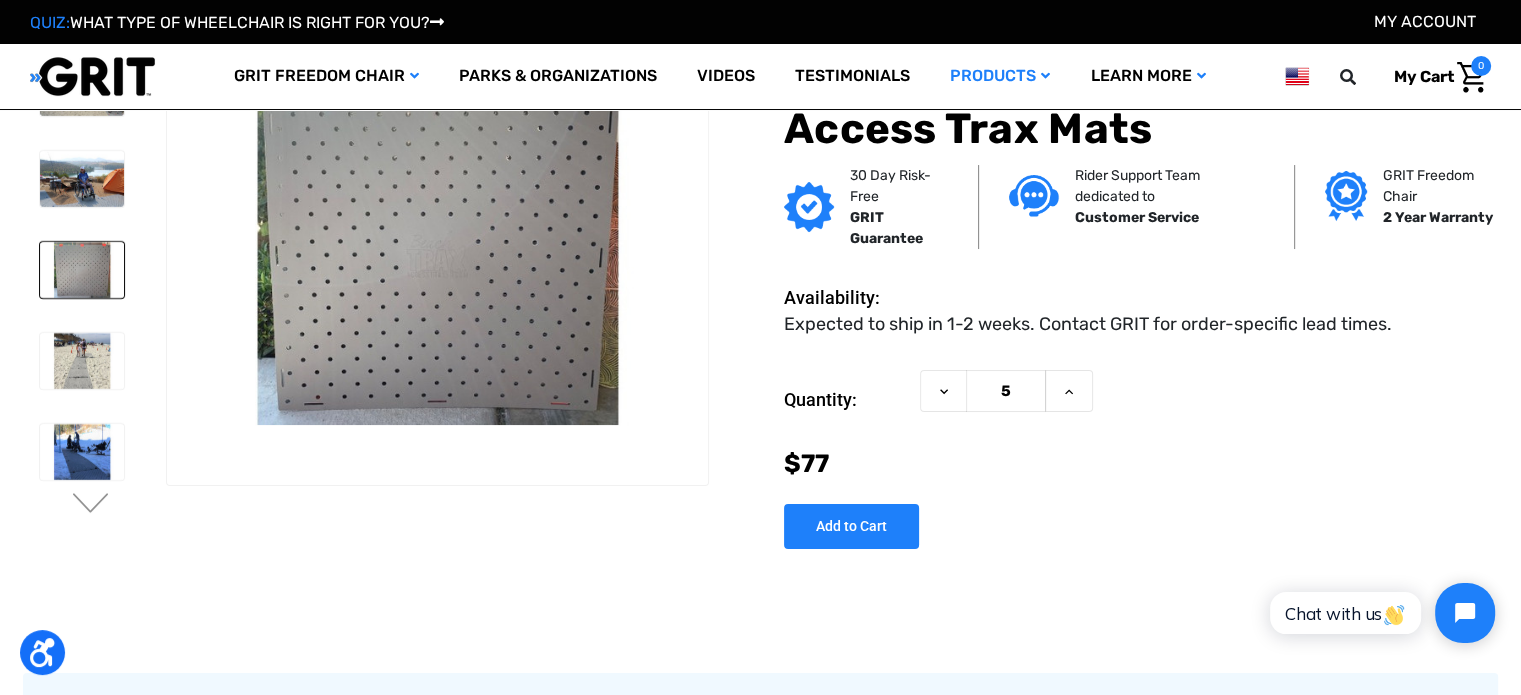 scroll, scrollTop: 100, scrollLeft: 0, axis: vertical 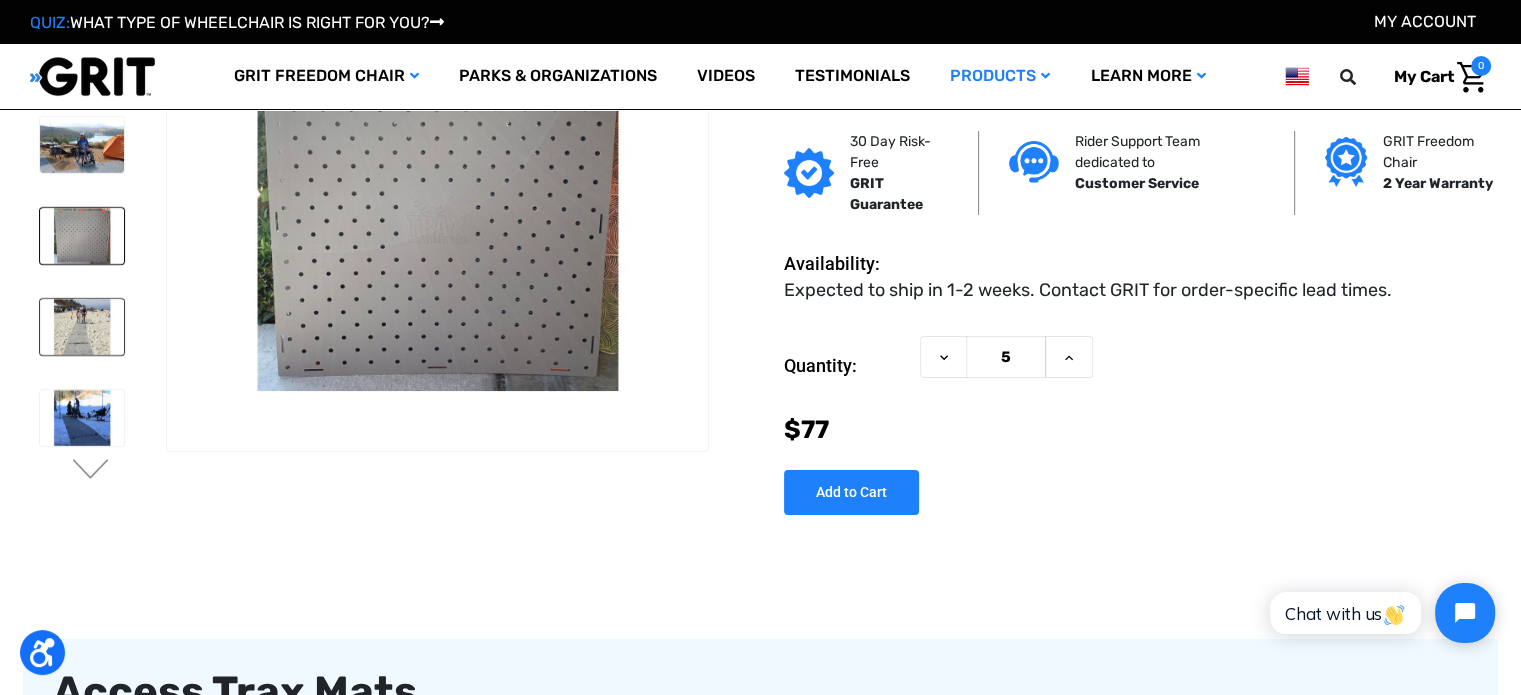 click at bounding box center (82, 327) 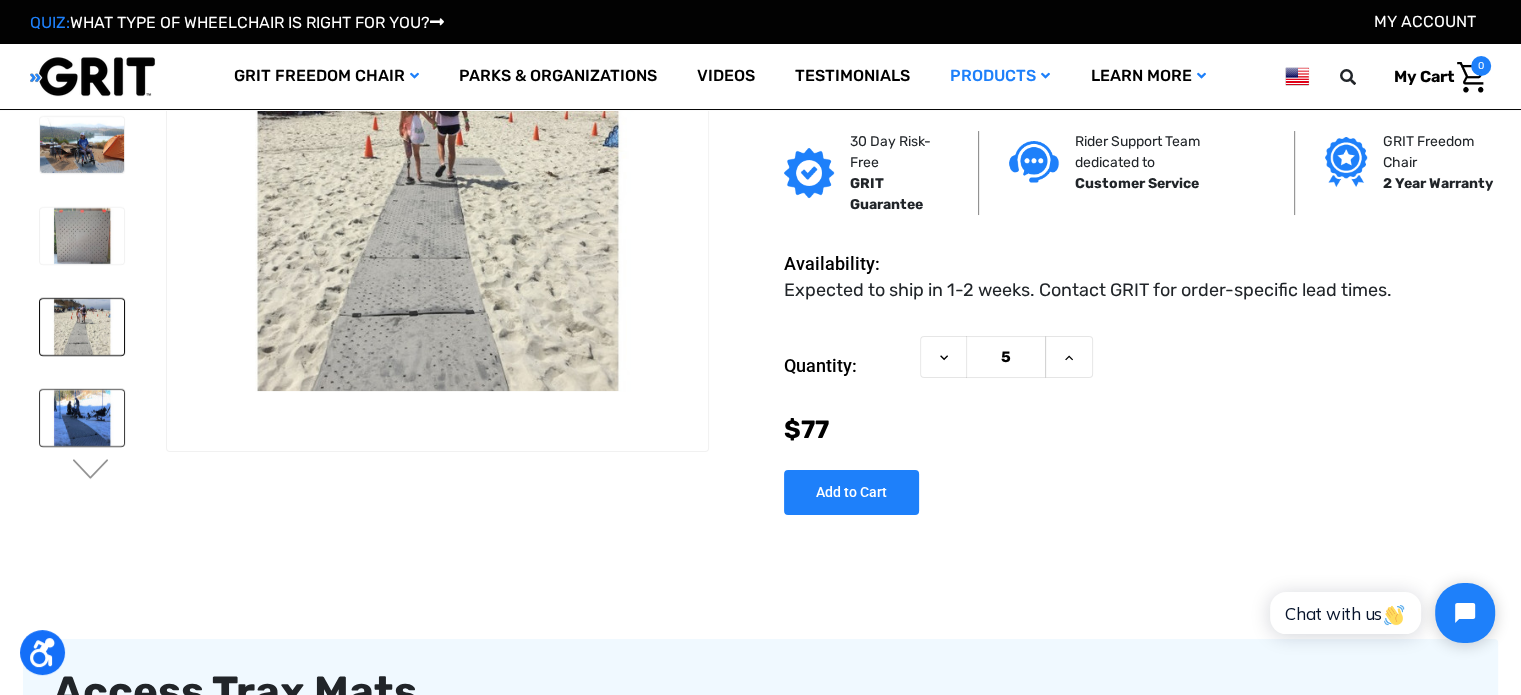 click at bounding box center [82, 418] 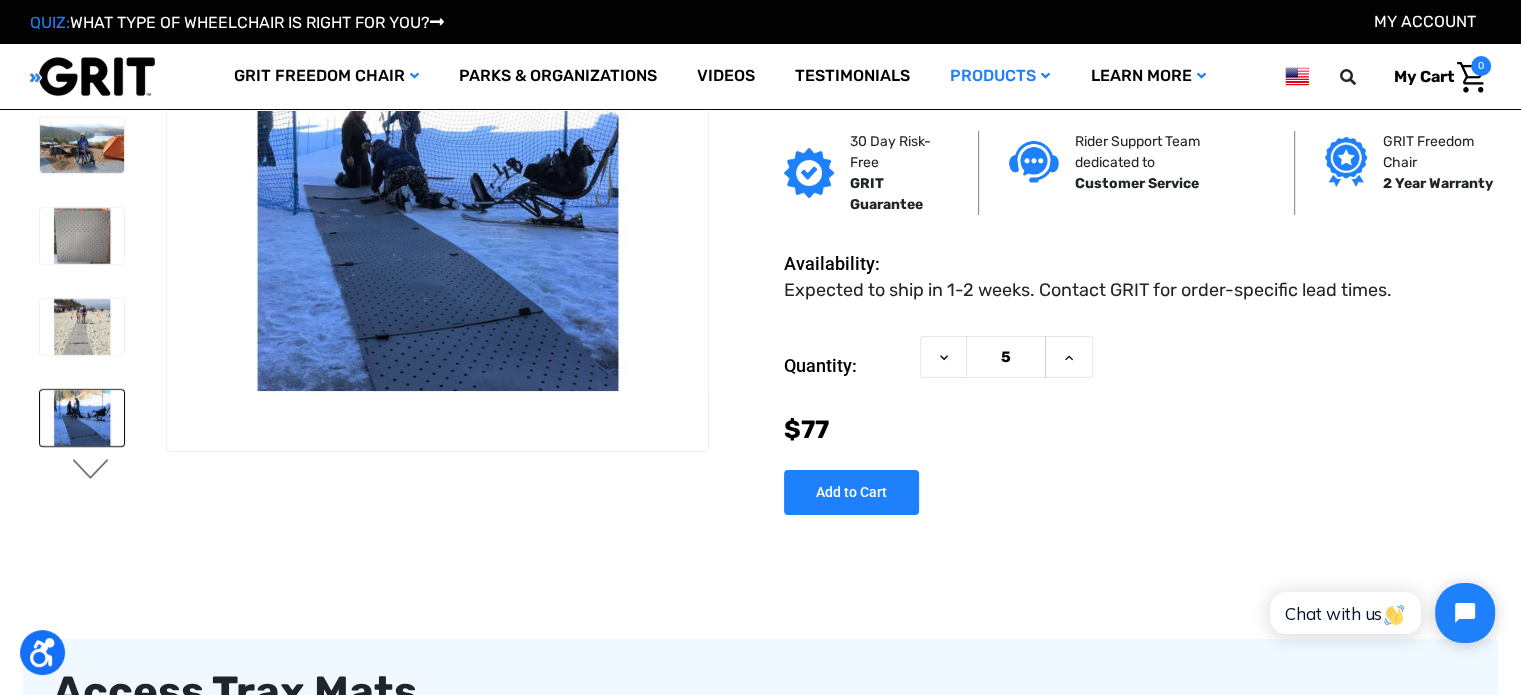 click on "Next" at bounding box center [91, 471] 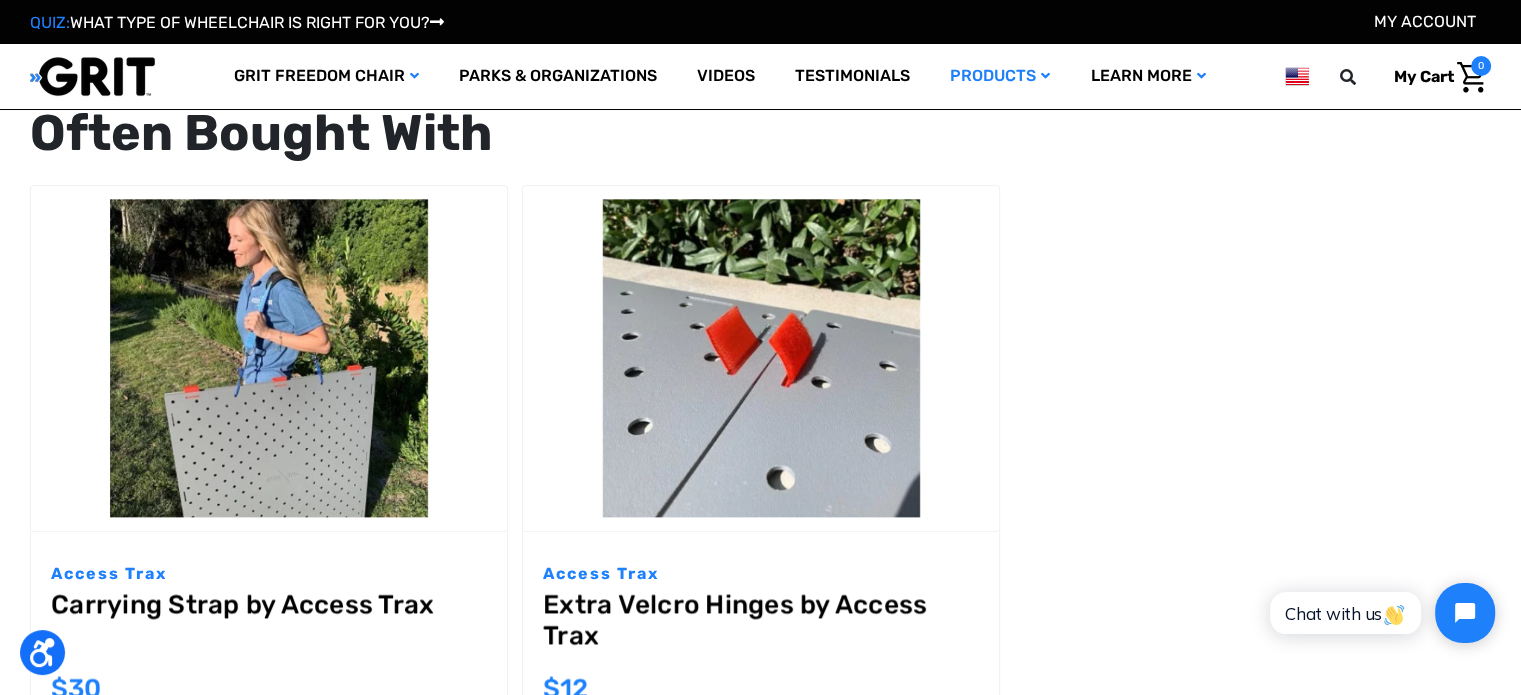 scroll, scrollTop: 2300, scrollLeft: 0, axis: vertical 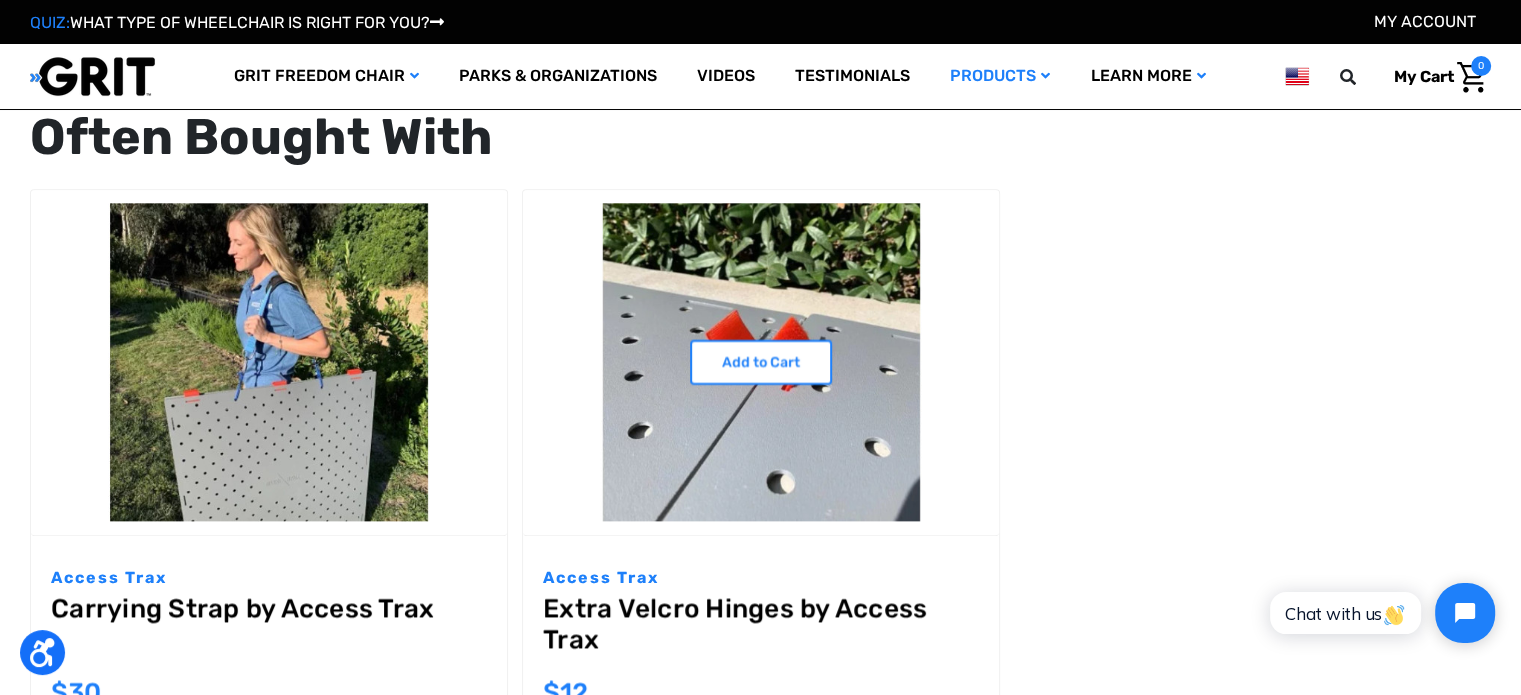 click on "Extra Velcro Hinges by Access Trax" at bounding box center [761, 629] 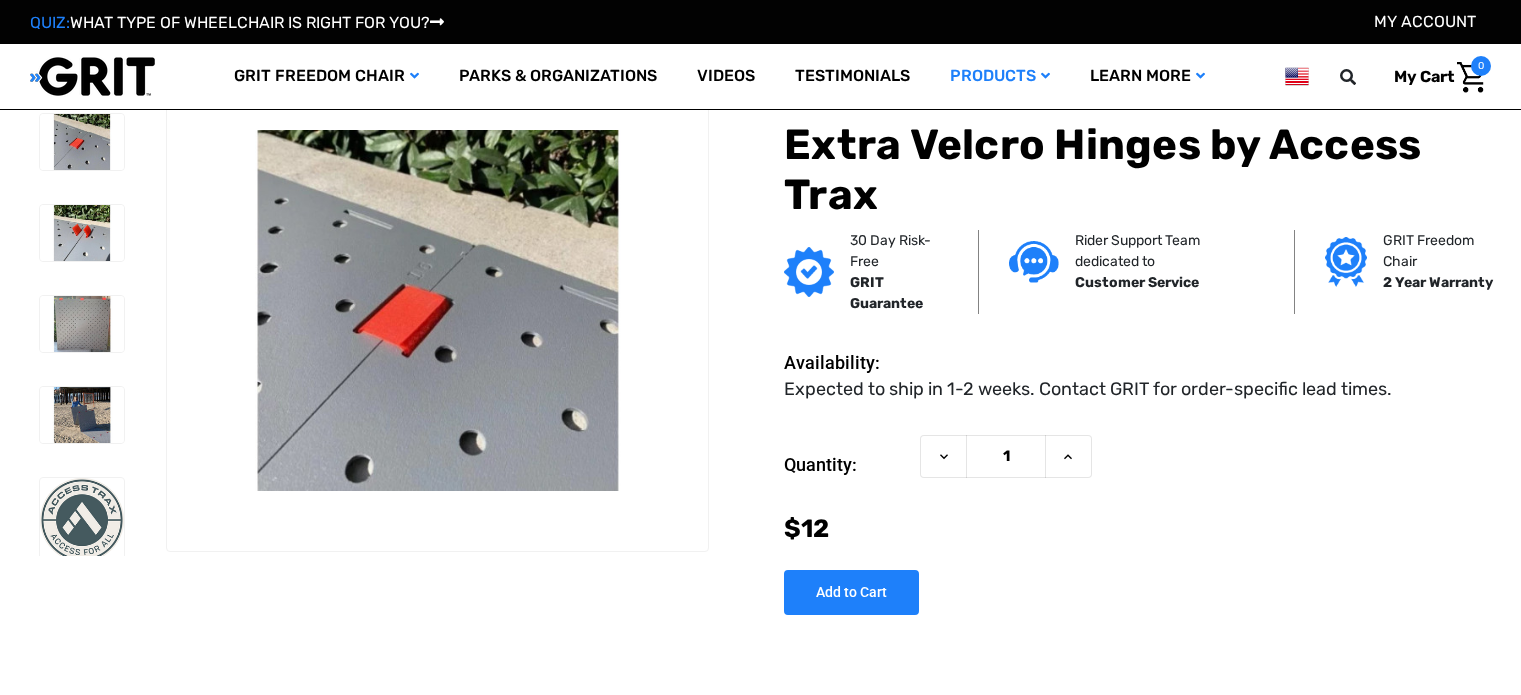 scroll, scrollTop: 4, scrollLeft: 0, axis: vertical 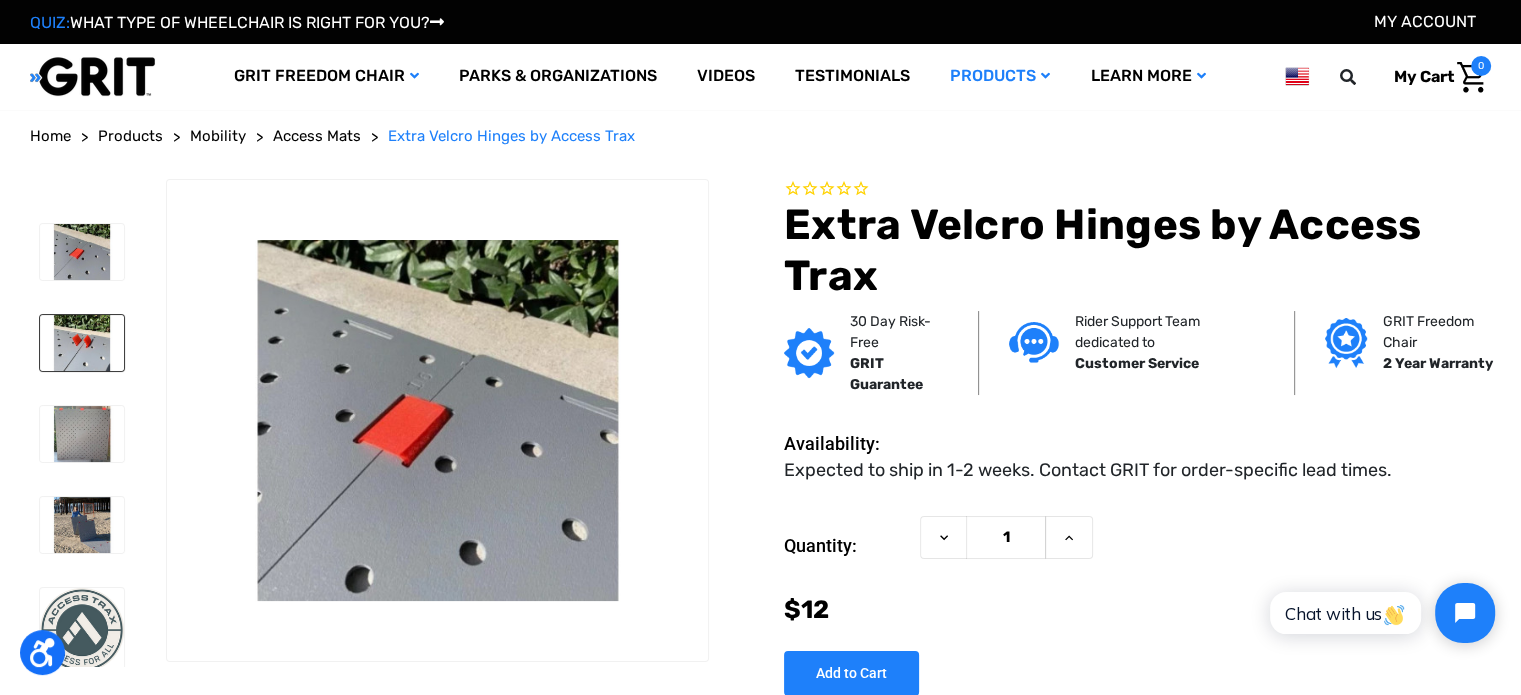 click at bounding box center [82, 343] 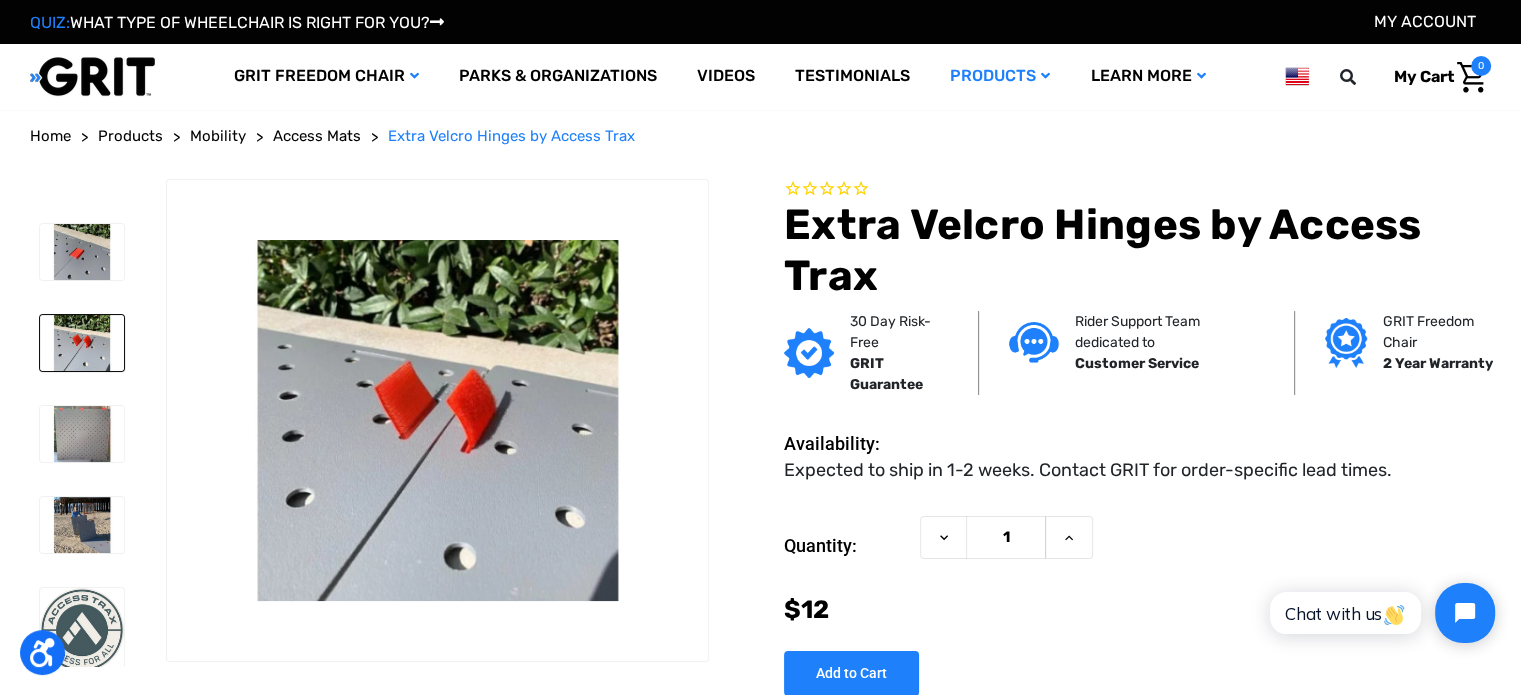 click on "Mobility" at bounding box center (218, 136) 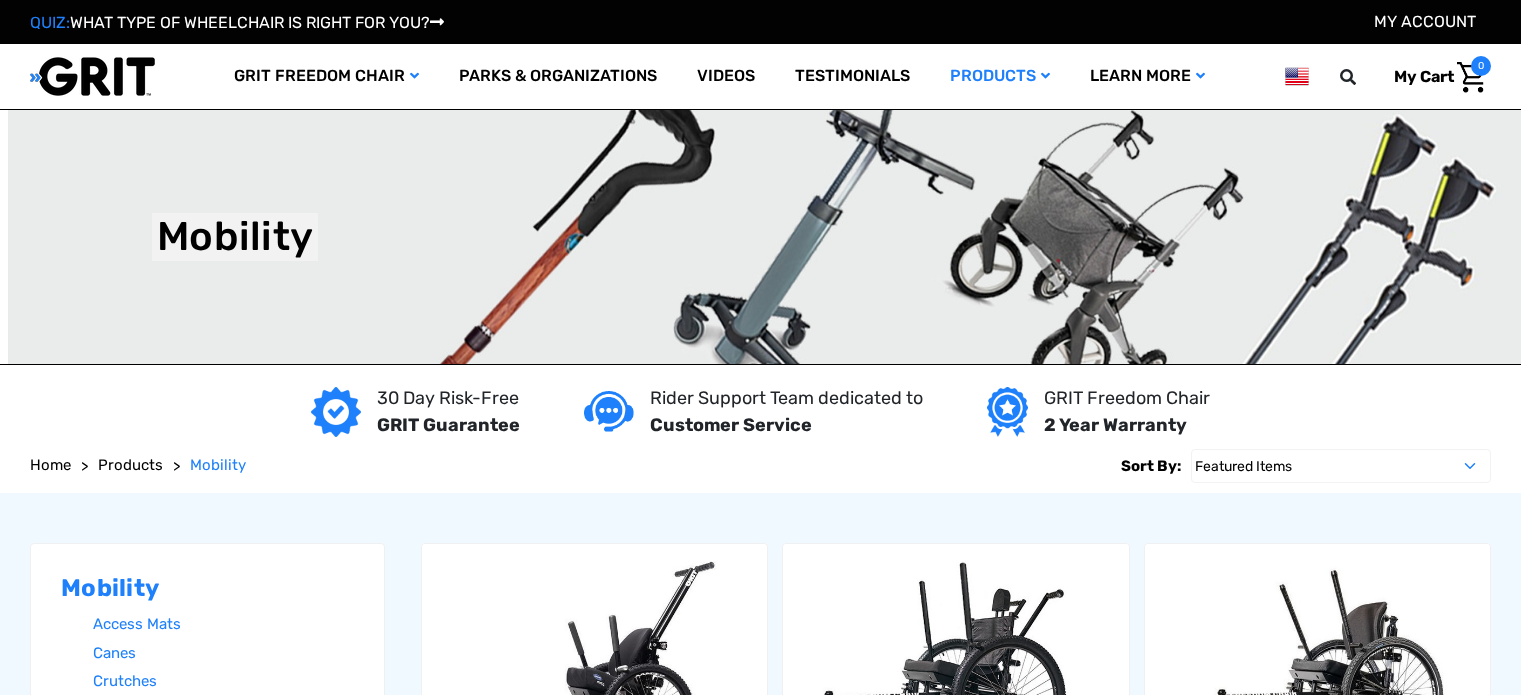 scroll, scrollTop: 0, scrollLeft: 0, axis: both 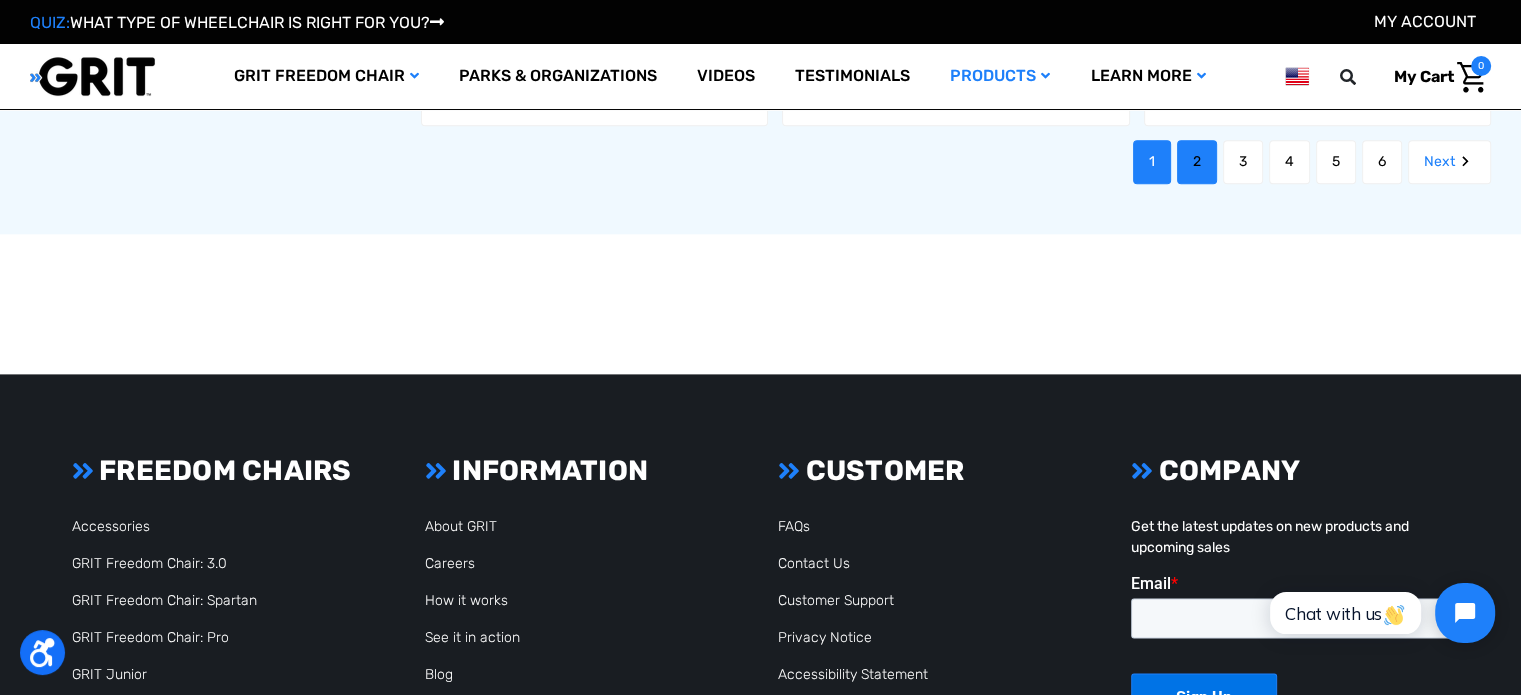 click on "2" at bounding box center [1197, 162] 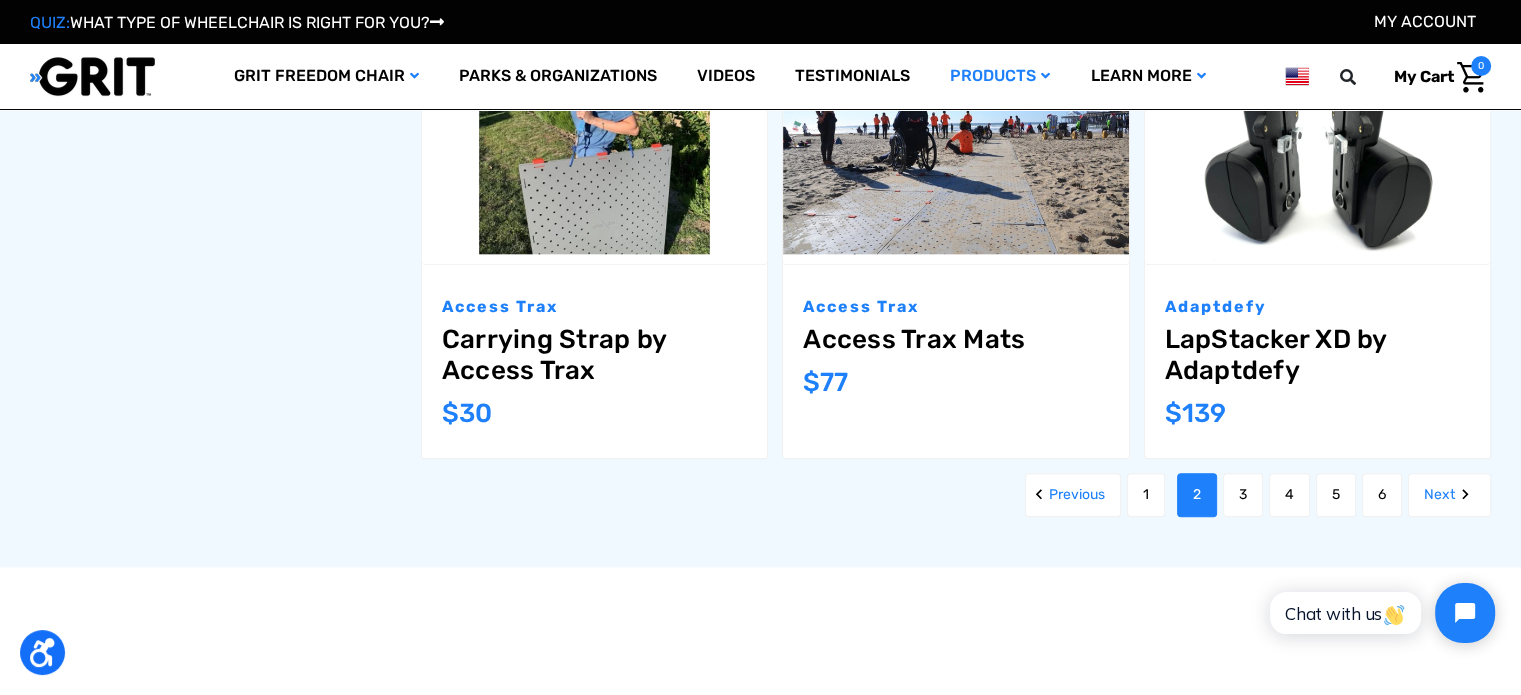 scroll, scrollTop: 2300, scrollLeft: 0, axis: vertical 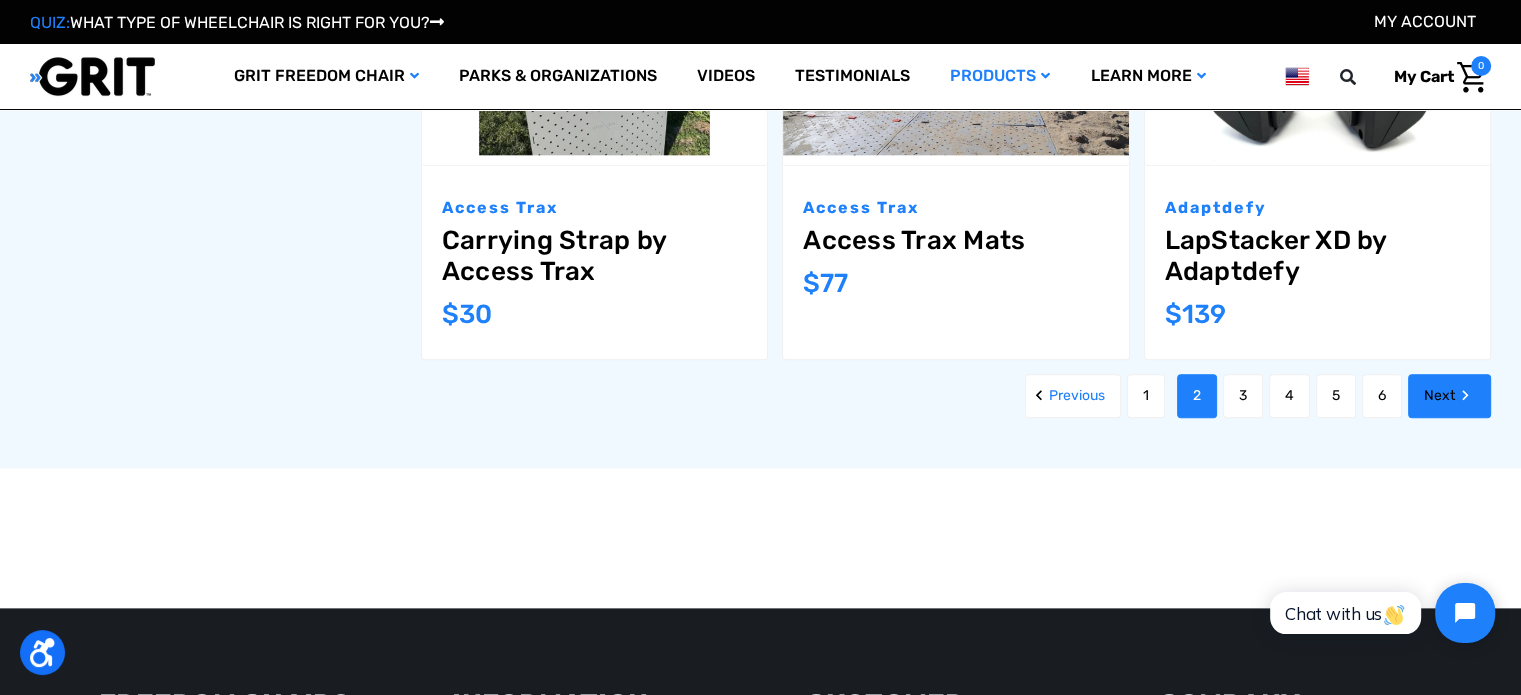 click on "Next" at bounding box center (1449, 396) 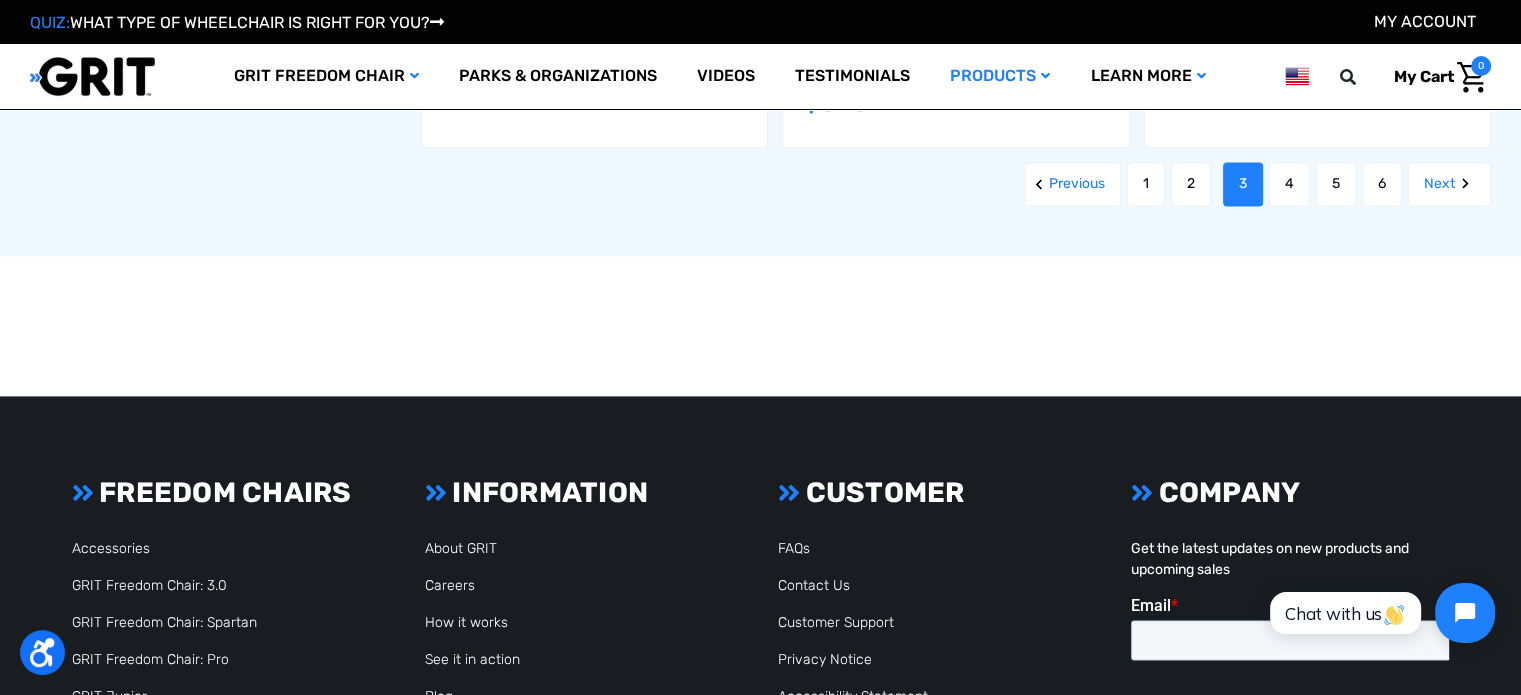 scroll, scrollTop: 2700, scrollLeft: 0, axis: vertical 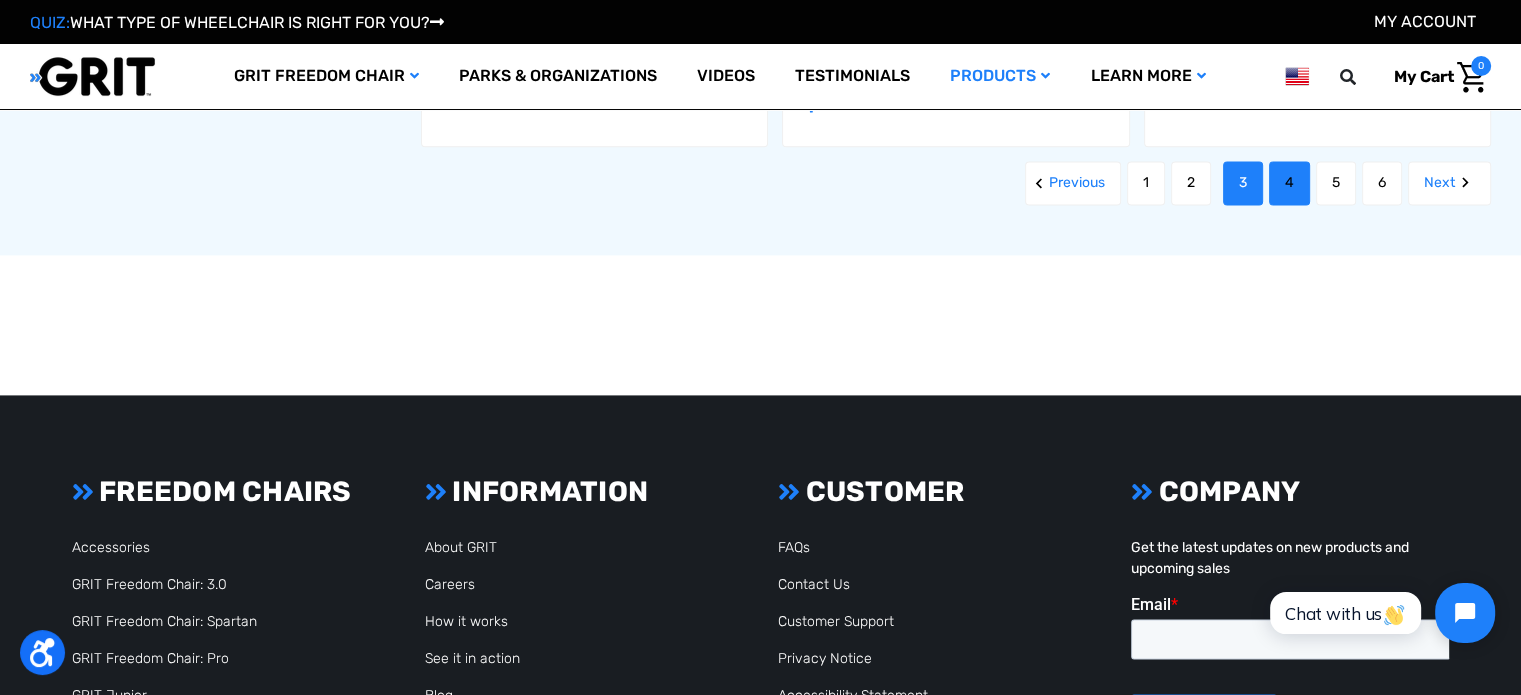 click on "4" at bounding box center (1289, 183) 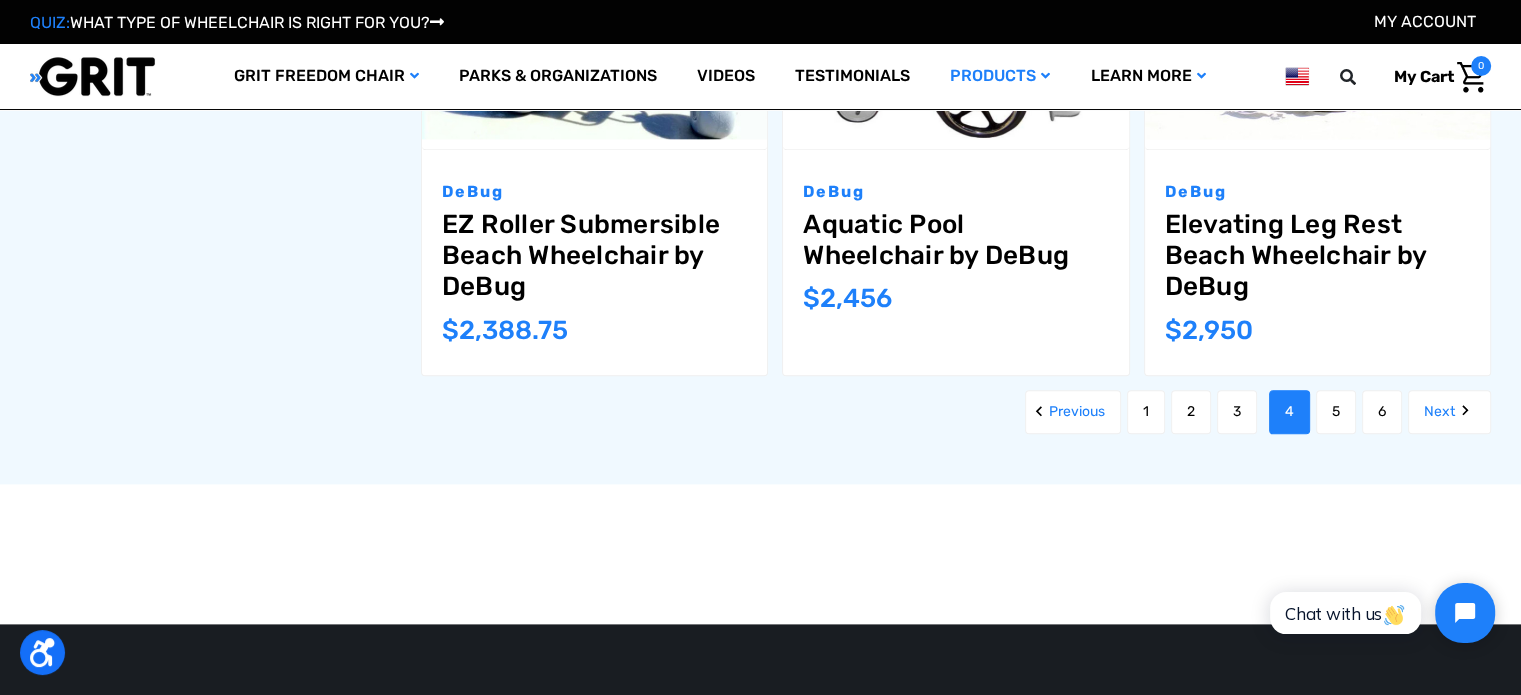 scroll, scrollTop: 2400, scrollLeft: 0, axis: vertical 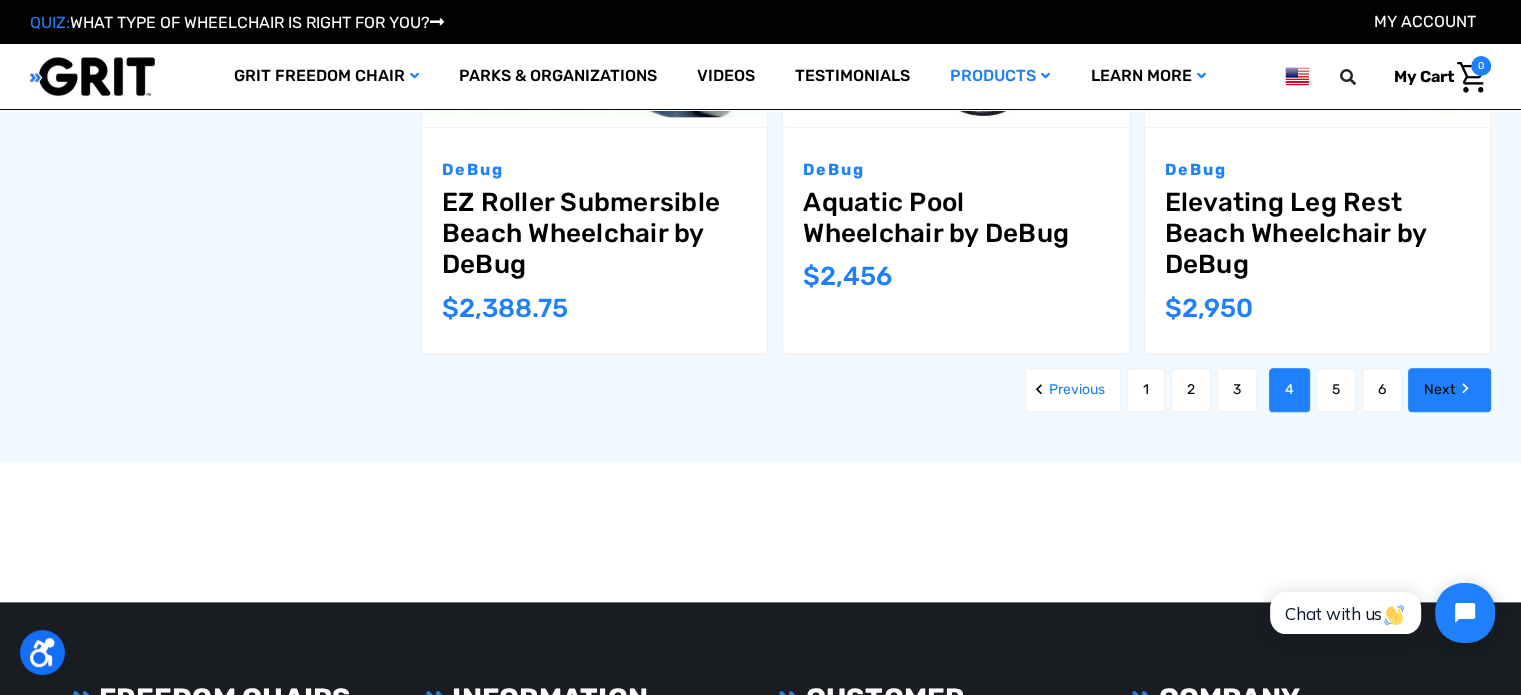 click on "Next" at bounding box center (1449, 390) 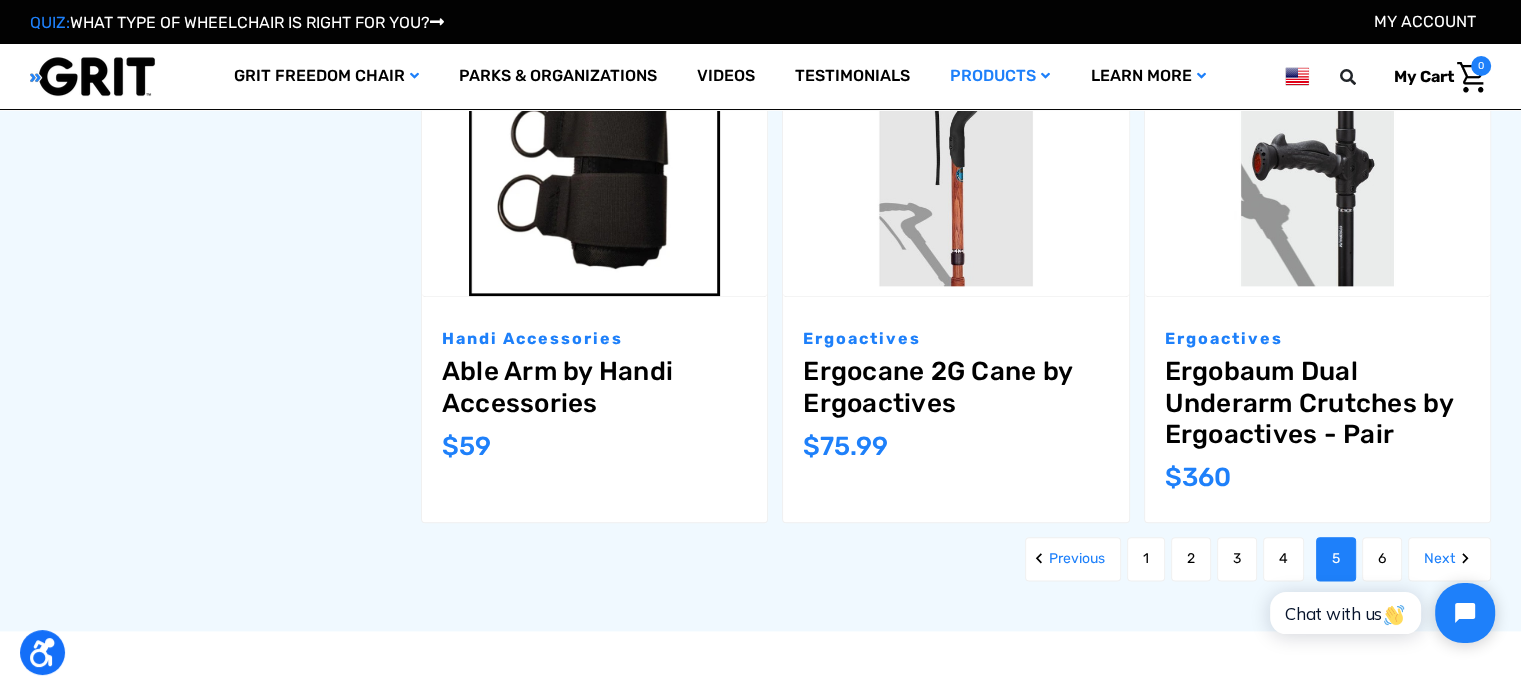 scroll, scrollTop: 2300, scrollLeft: 0, axis: vertical 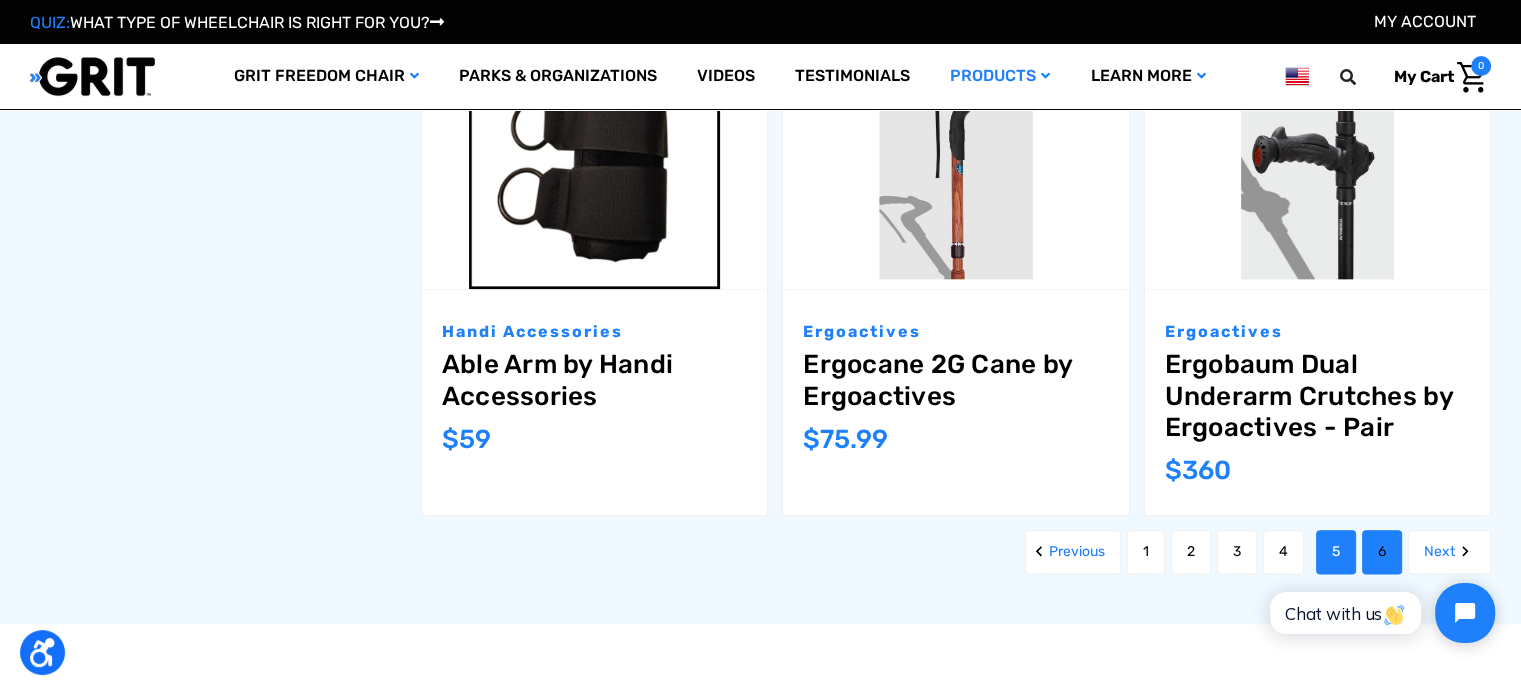 click on "6" at bounding box center (1382, 552) 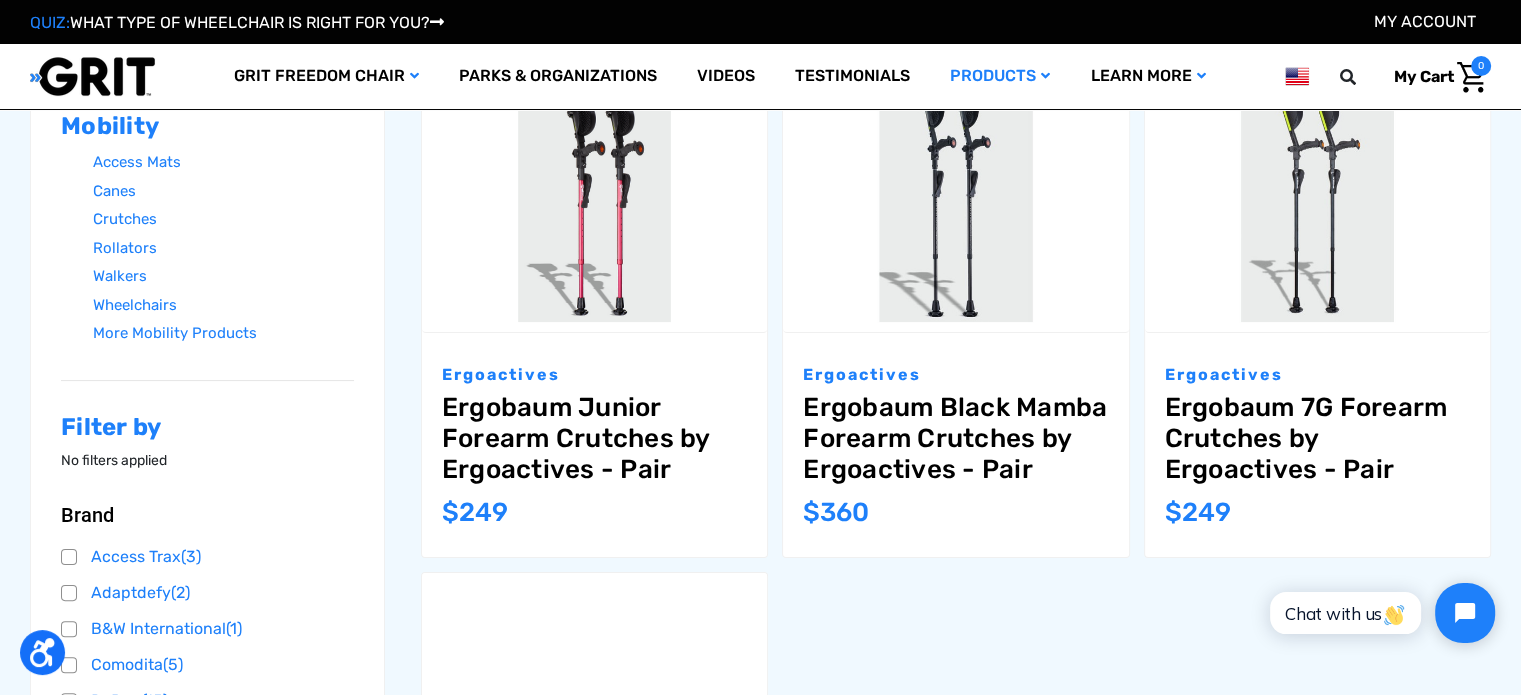 scroll 